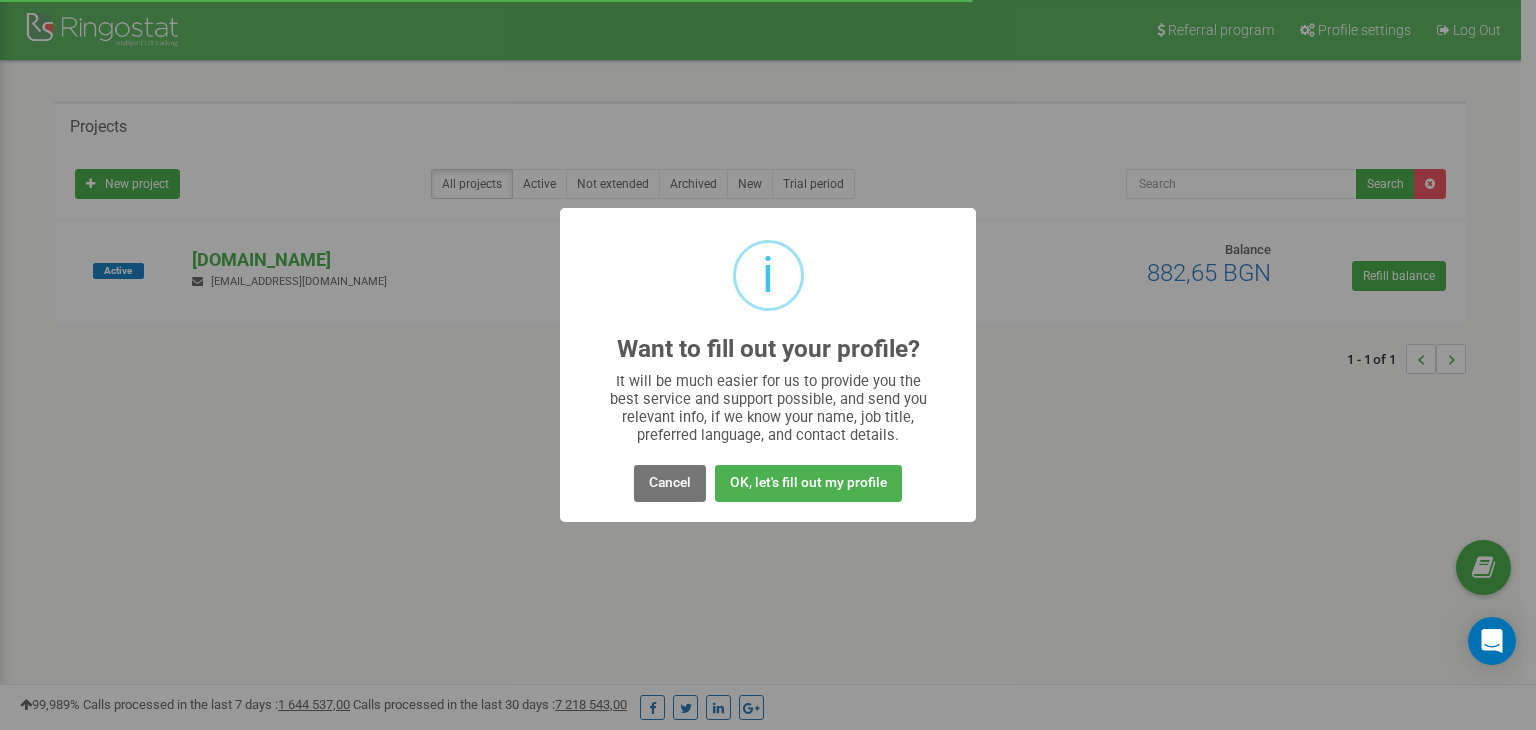 scroll, scrollTop: 0, scrollLeft: 0, axis: both 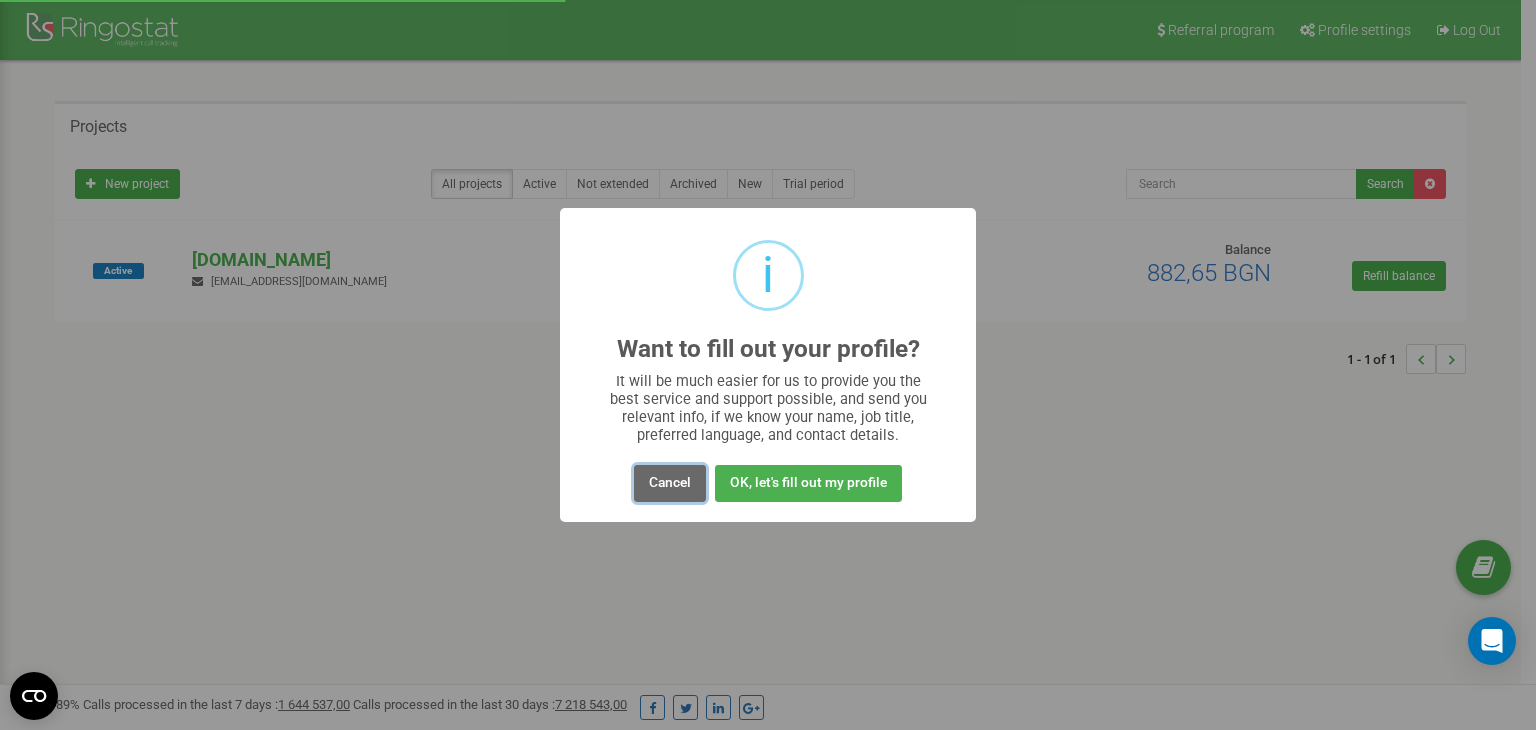 click on "Cancel" at bounding box center (670, 483) 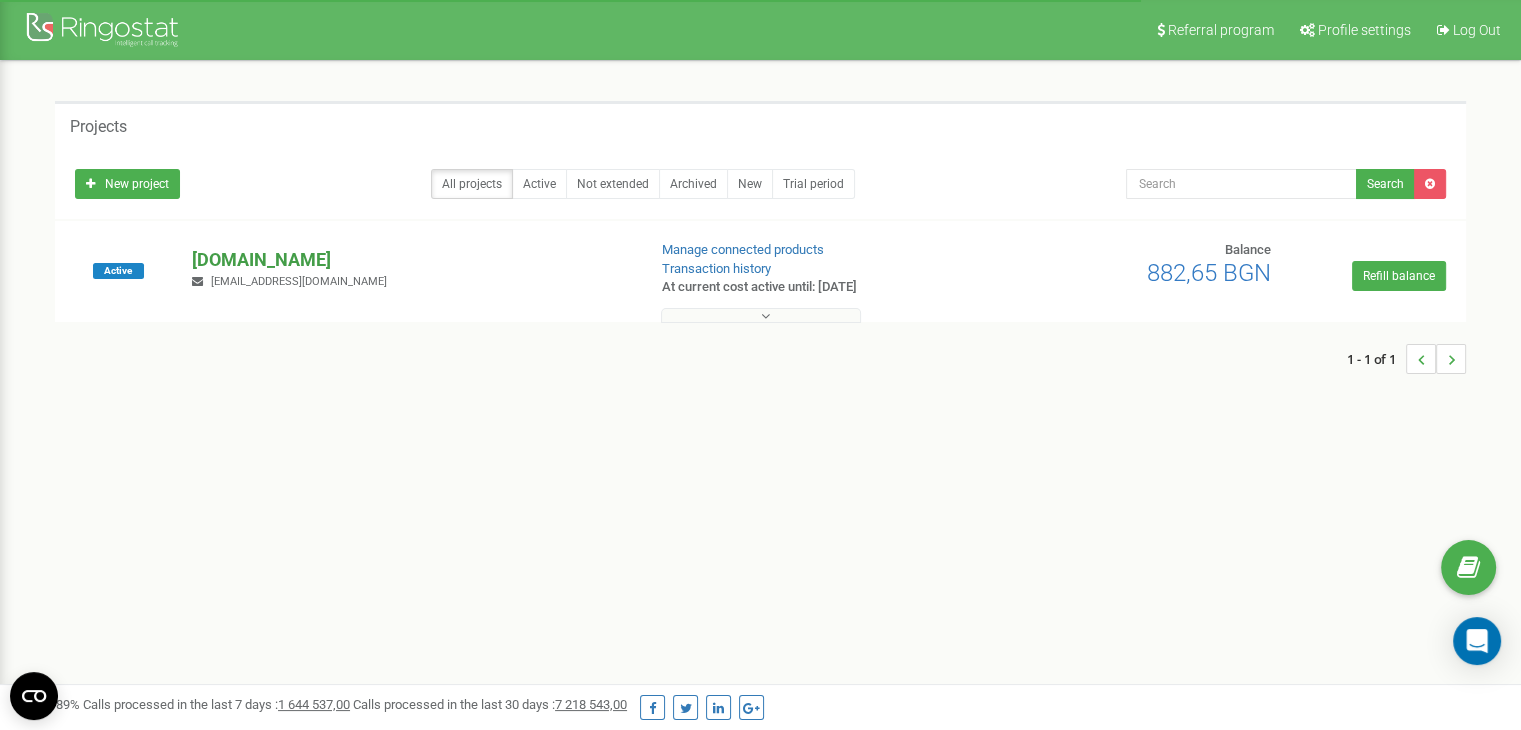 click on "[DOMAIN_NAME]" at bounding box center [410, 260] 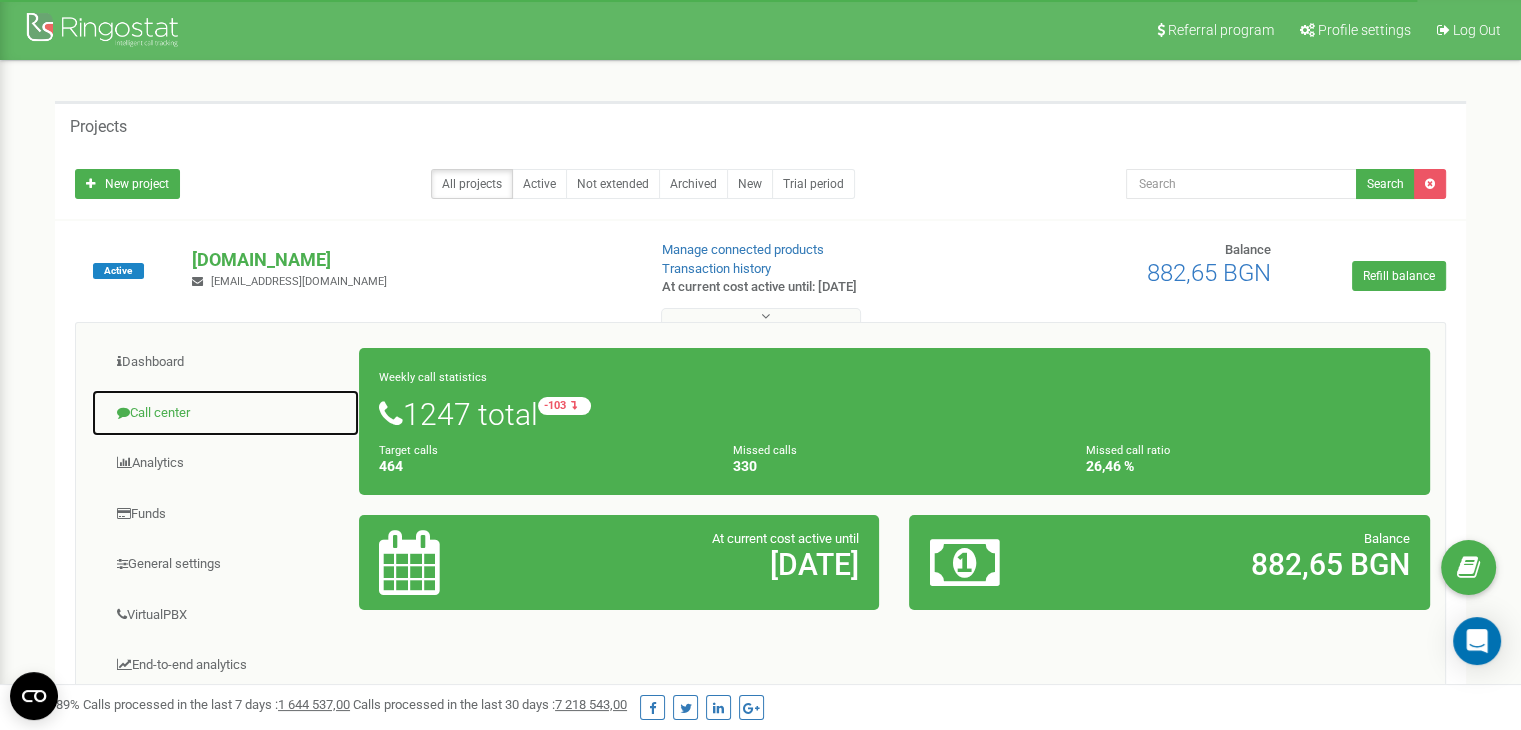 click on "Call center" at bounding box center [225, 413] 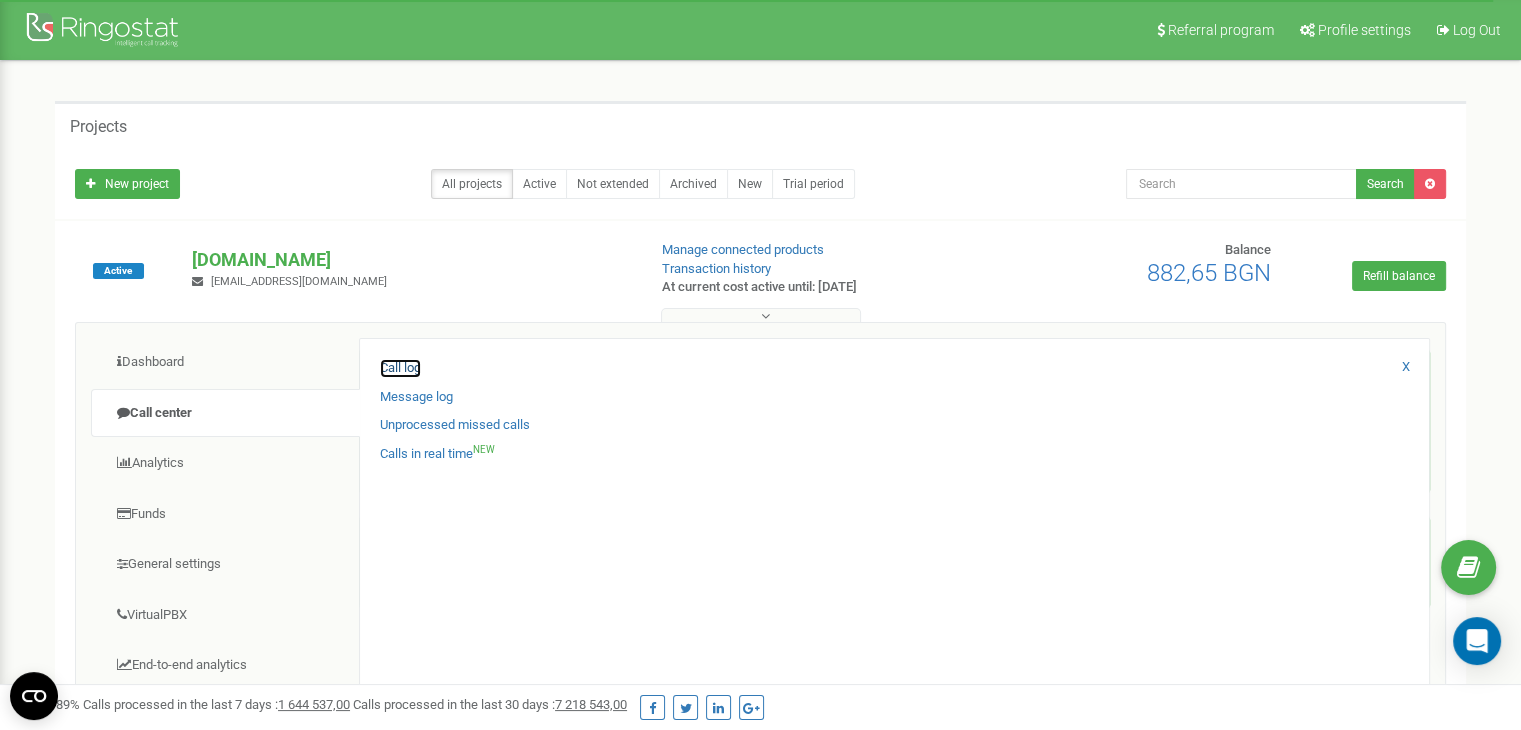 click on "Call log" at bounding box center [400, 368] 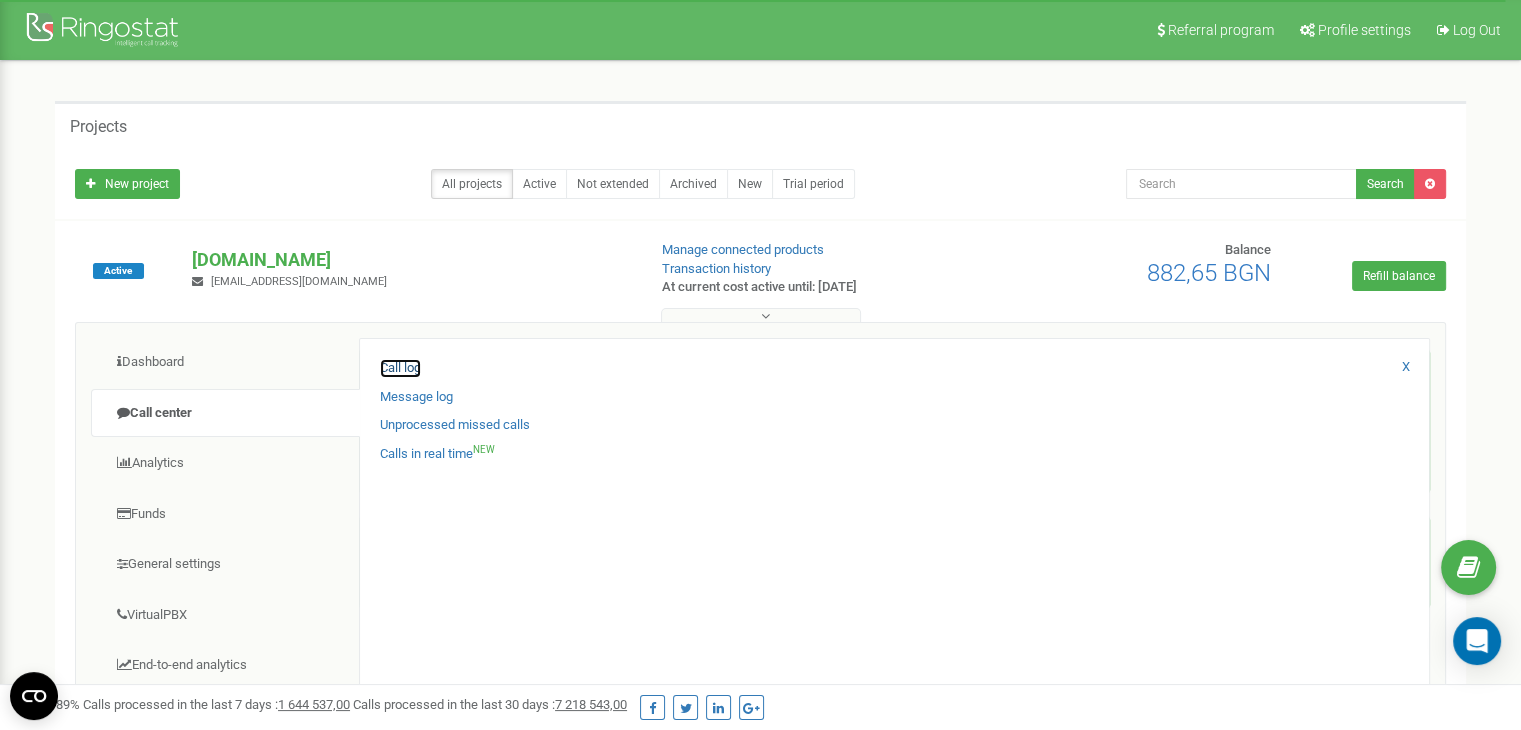 click on "Call log" at bounding box center [400, 368] 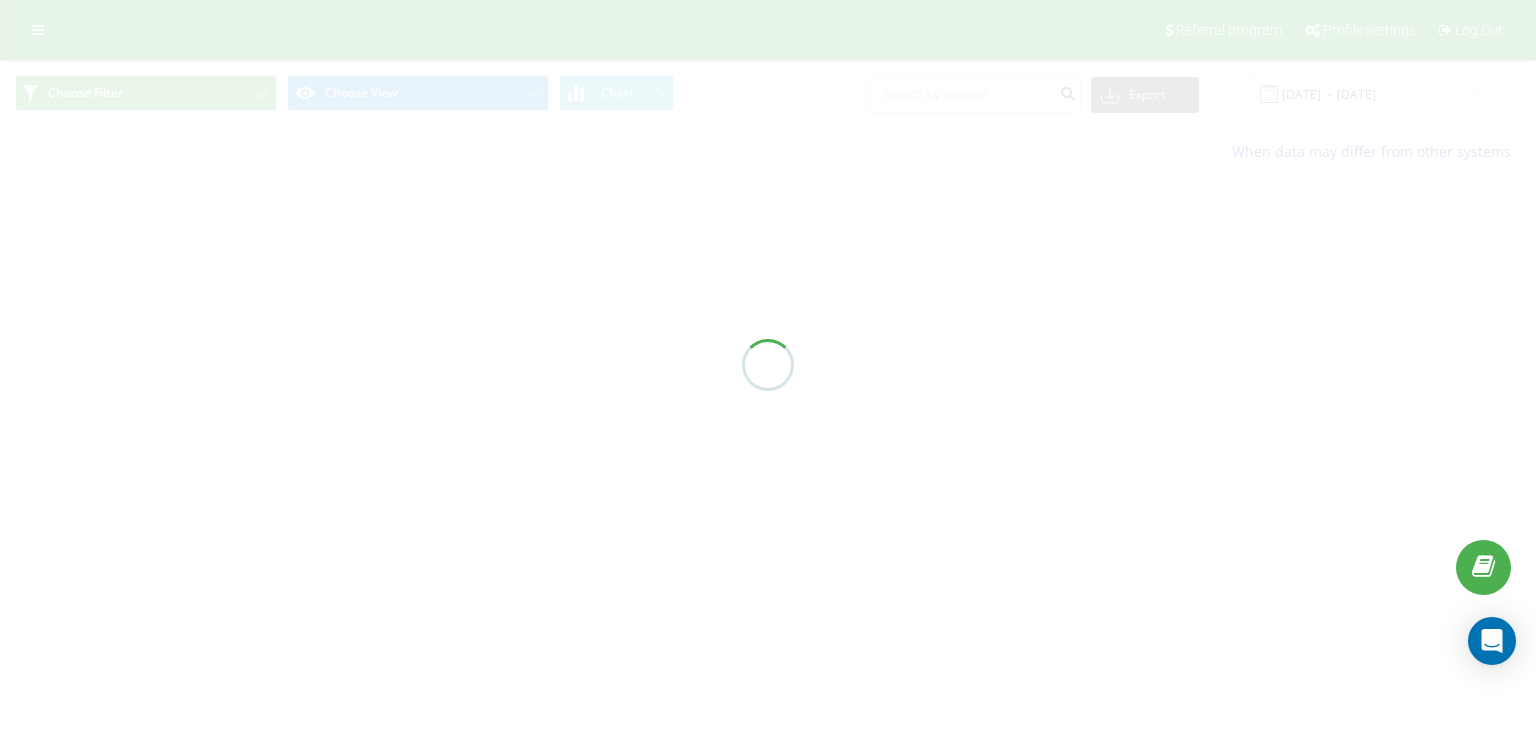 scroll, scrollTop: 0, scrollLeft: 0, axis: both 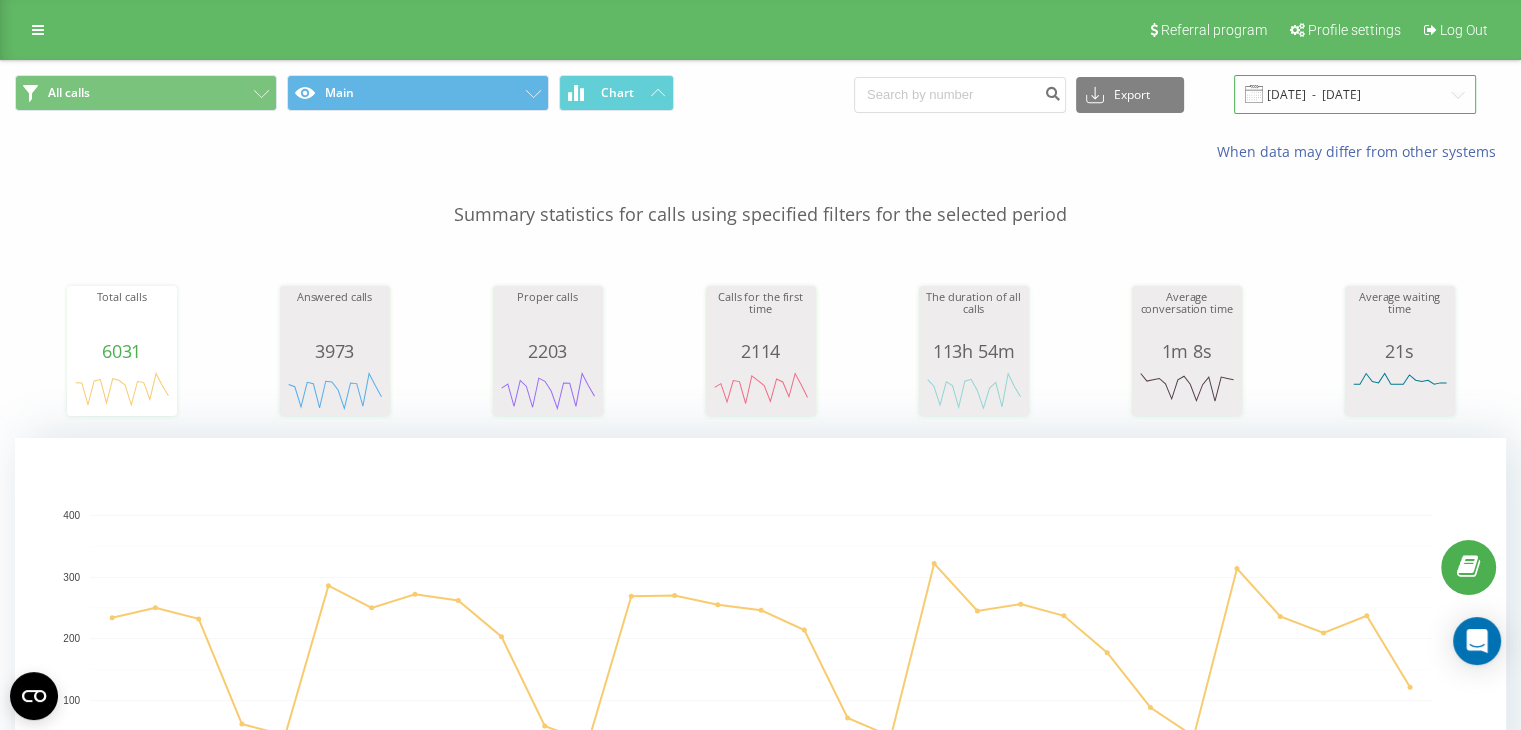 click on "11.06.2025  -  11.07.2025" at bounding box center [1355, 94] 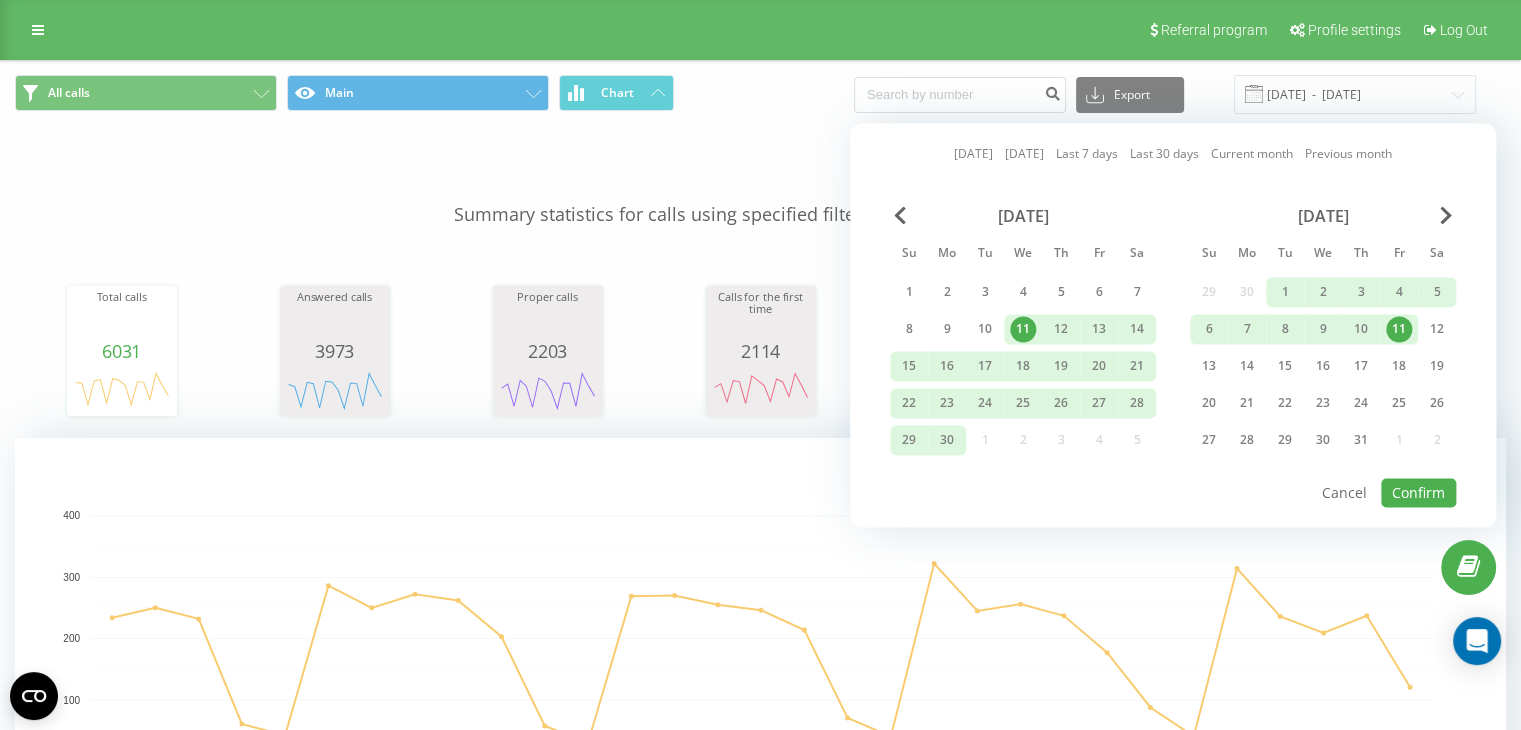 click on "11" at bounding box center (1399, 329) 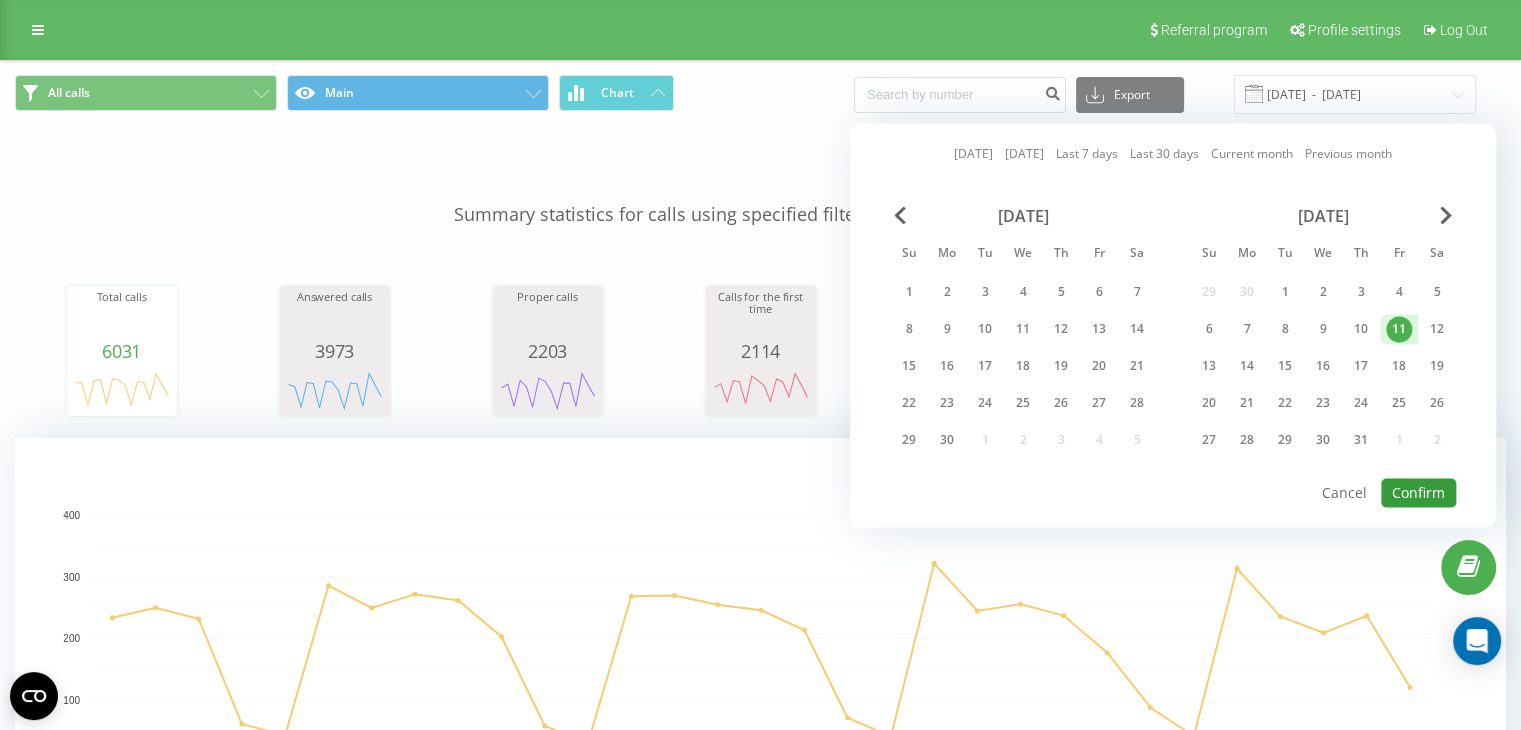 click on "Confirm" at bounding box center [1418, 492] 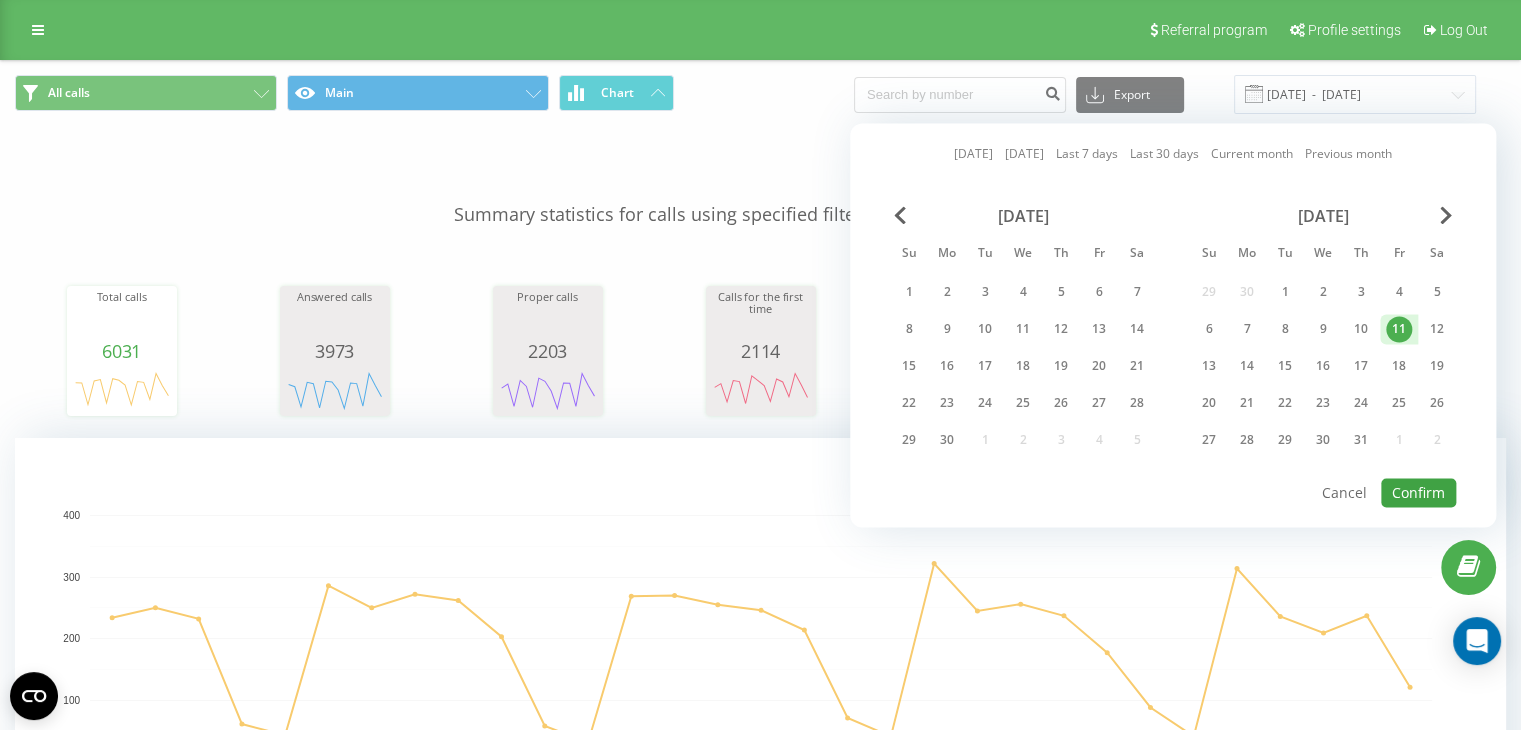 type on "[DATE]  -  [DATE]" 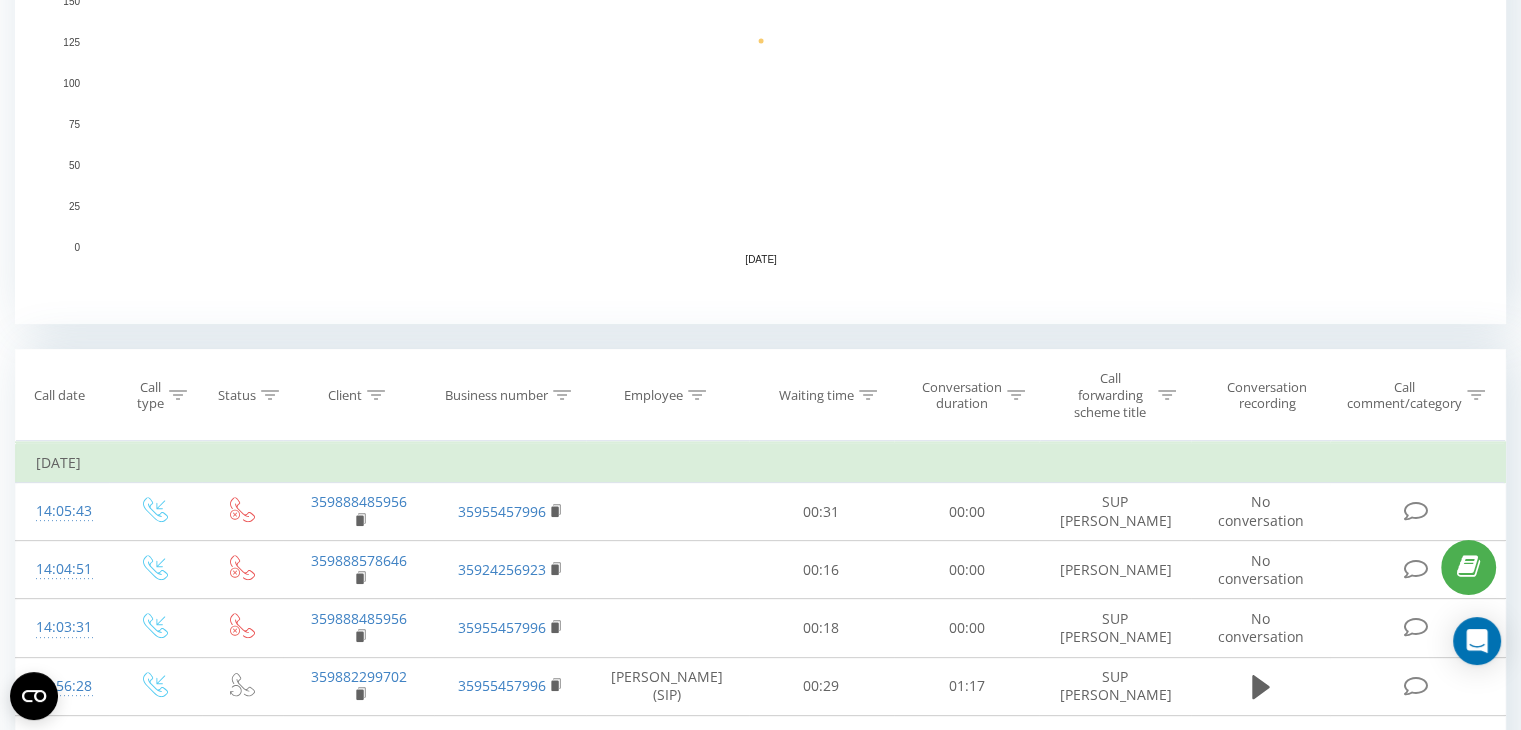 scroll, scrollTop: 600, scrollLeft: 0, axis: vertical 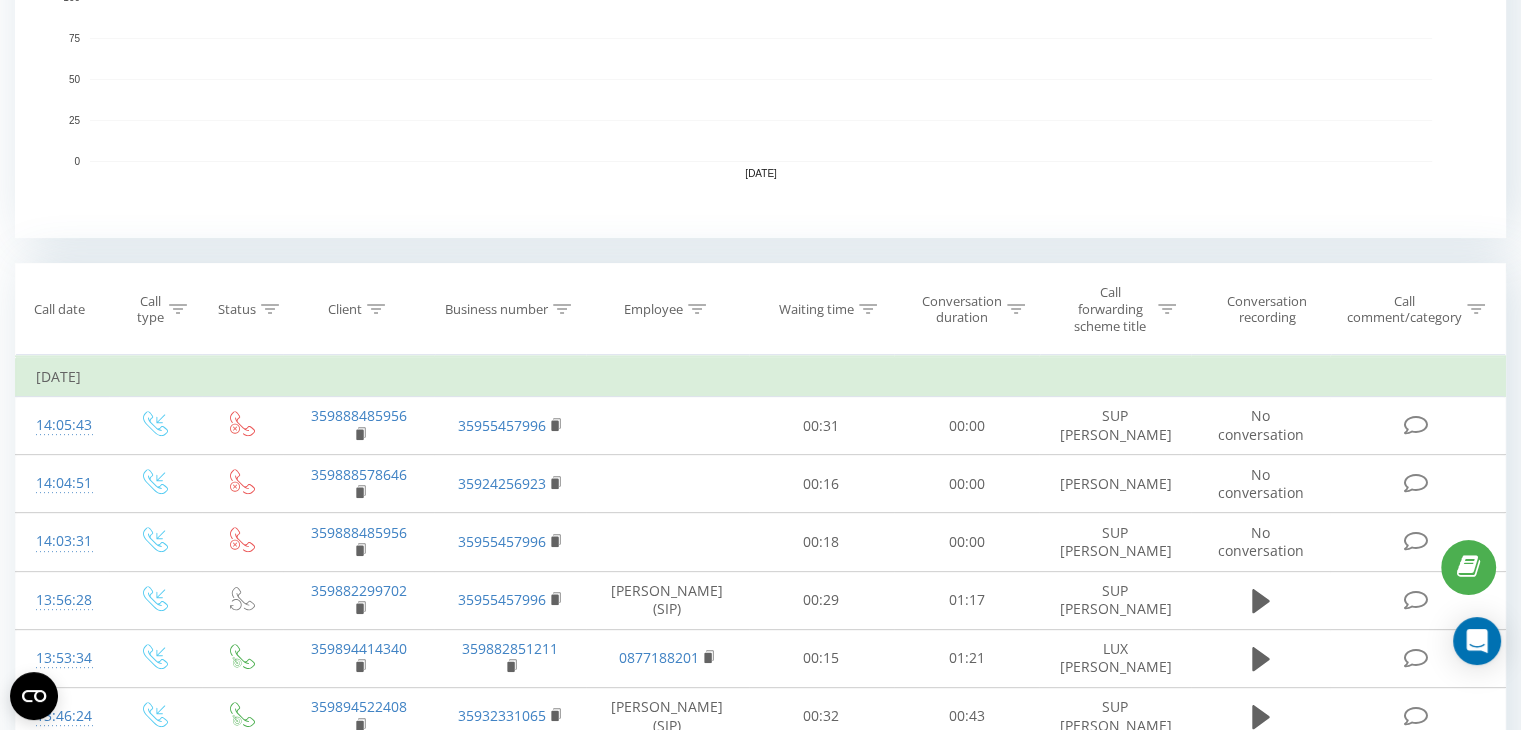 click 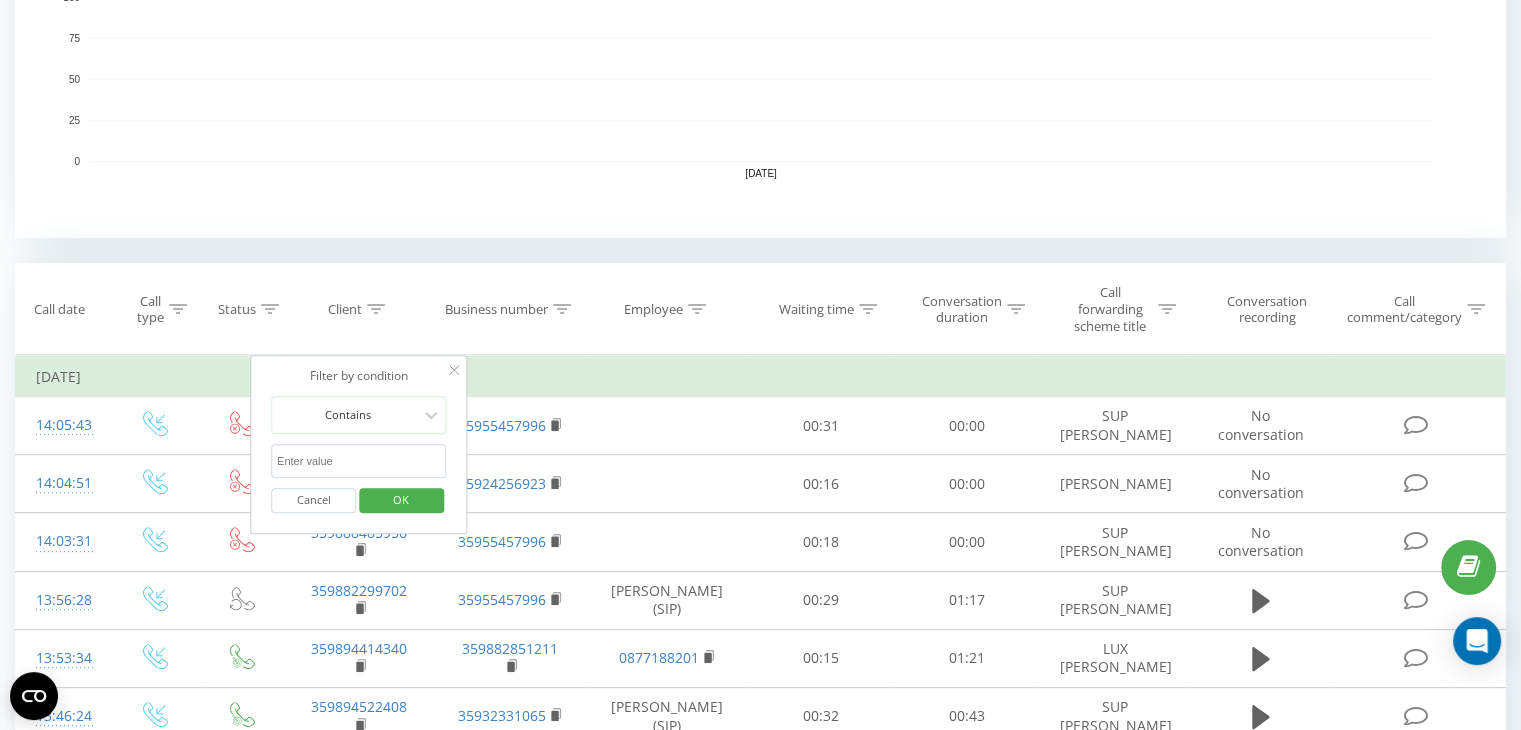 paste on "359 8 885 7864 6" 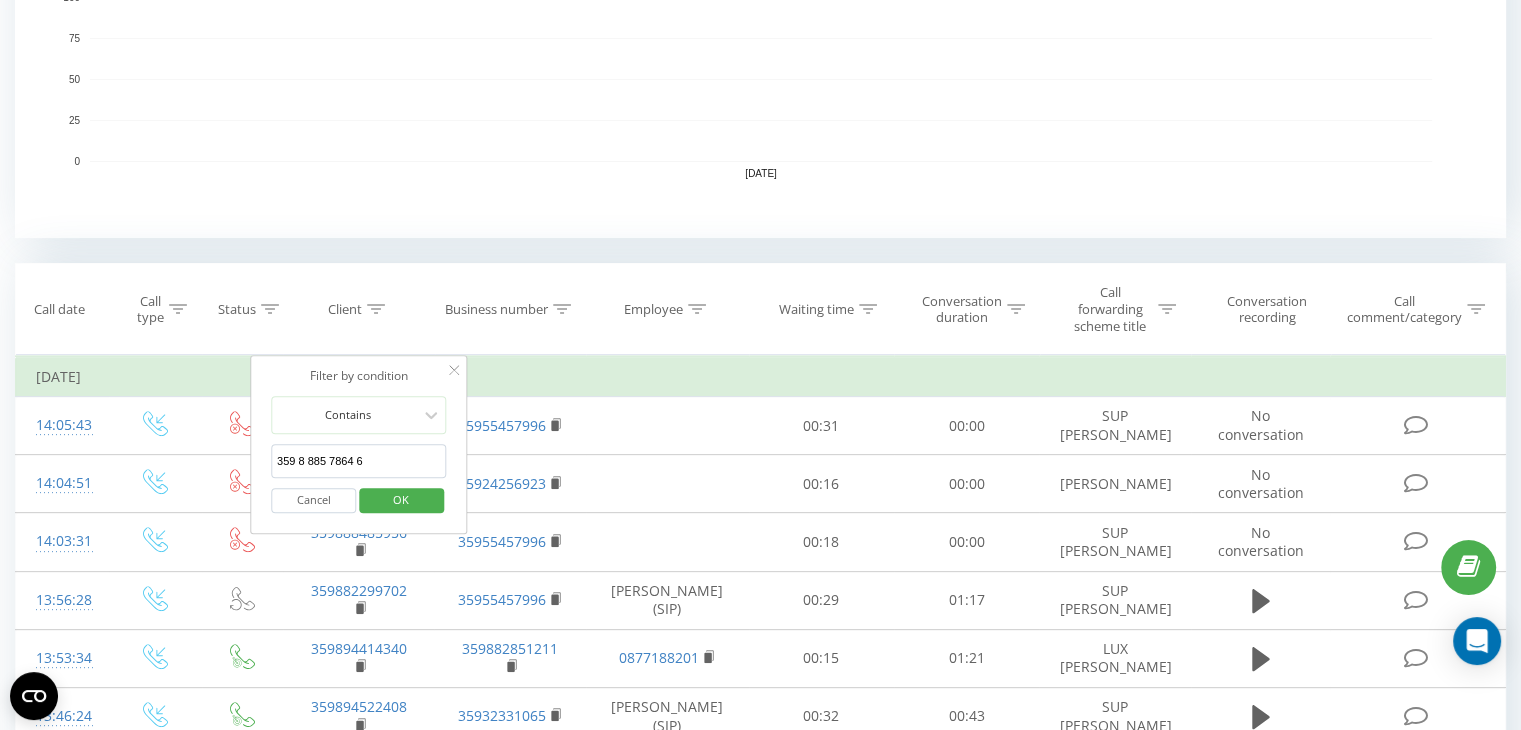 type on "359 8 885 7864 6" 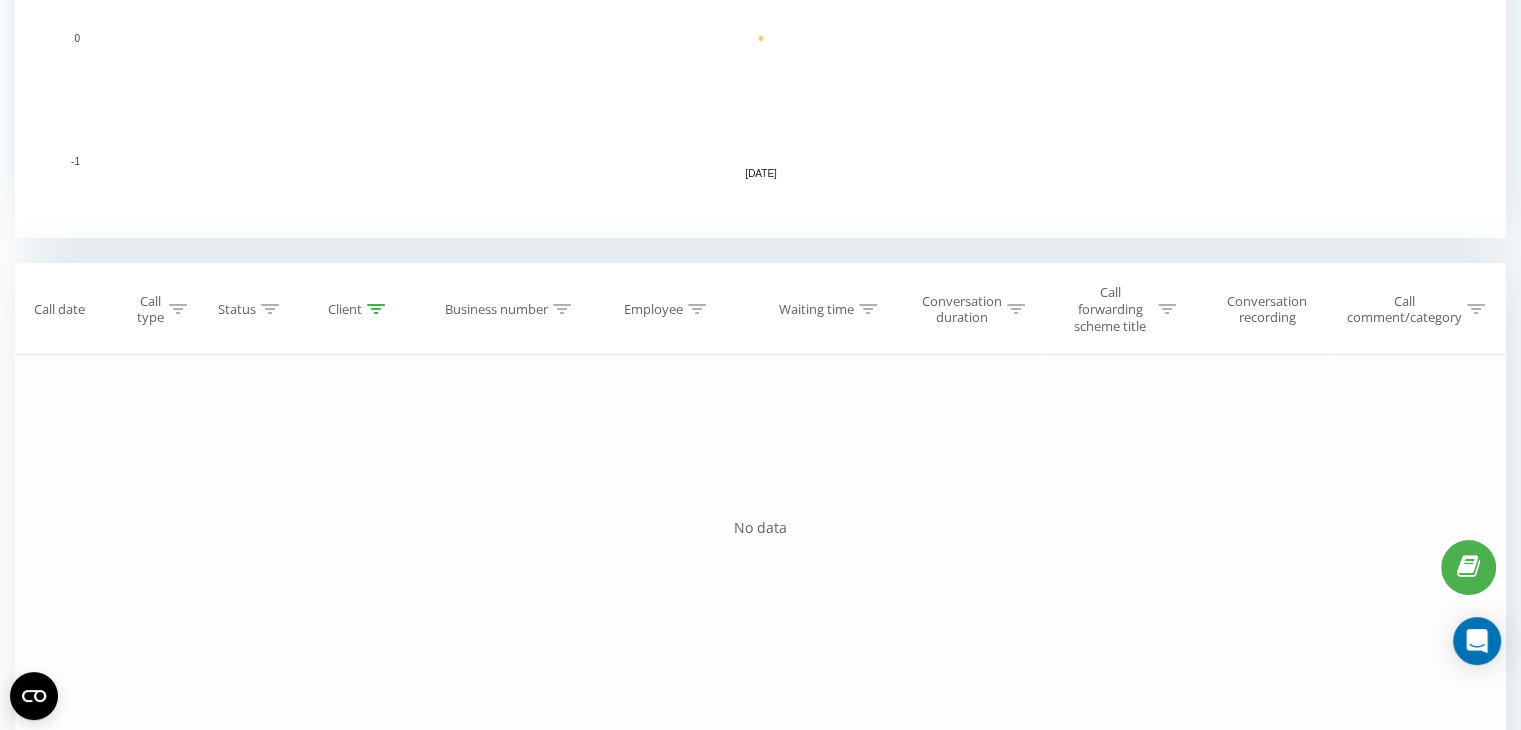 scroll, scrollTop: 692, scrollLeft: 0, axis: vertical 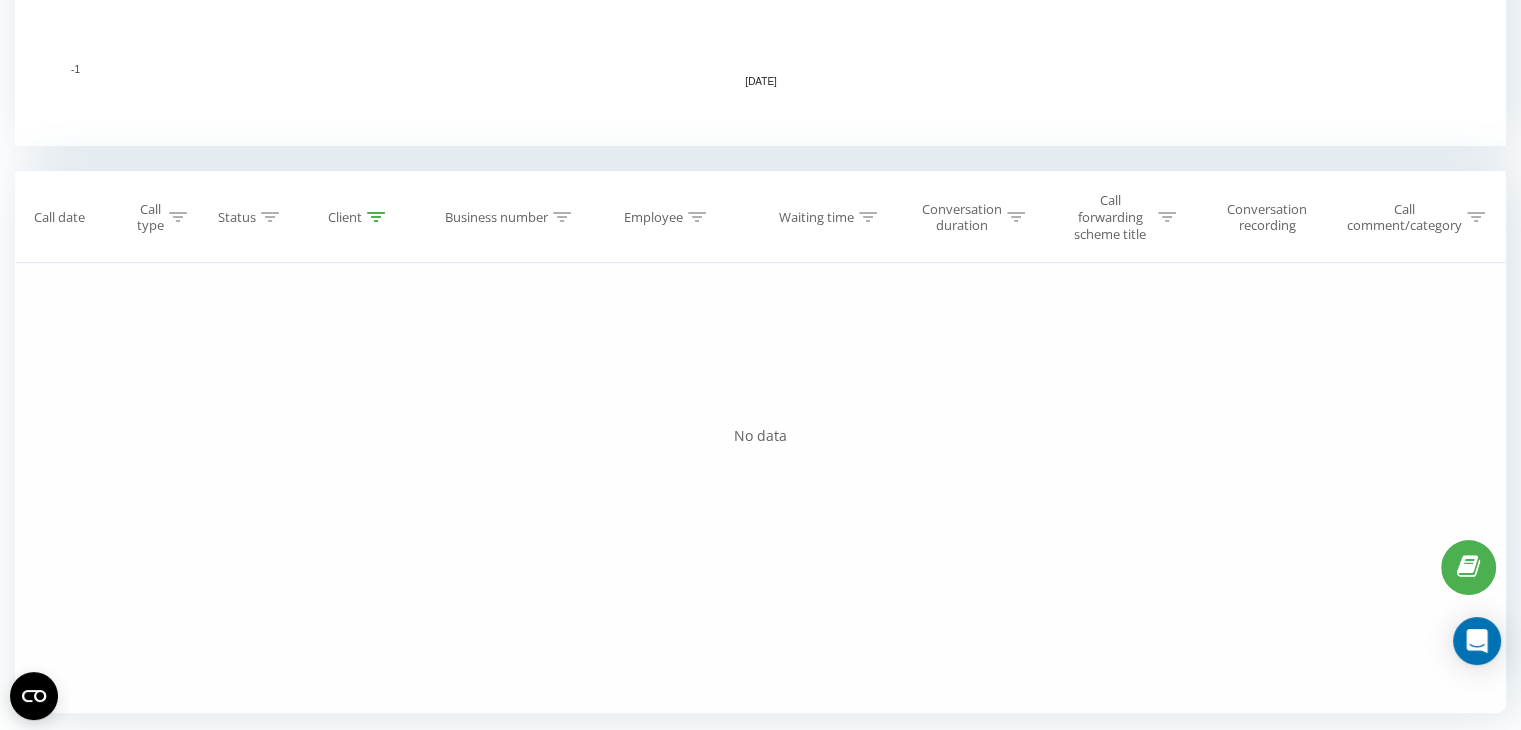 click on "Client" at bounding box center (356, 217) 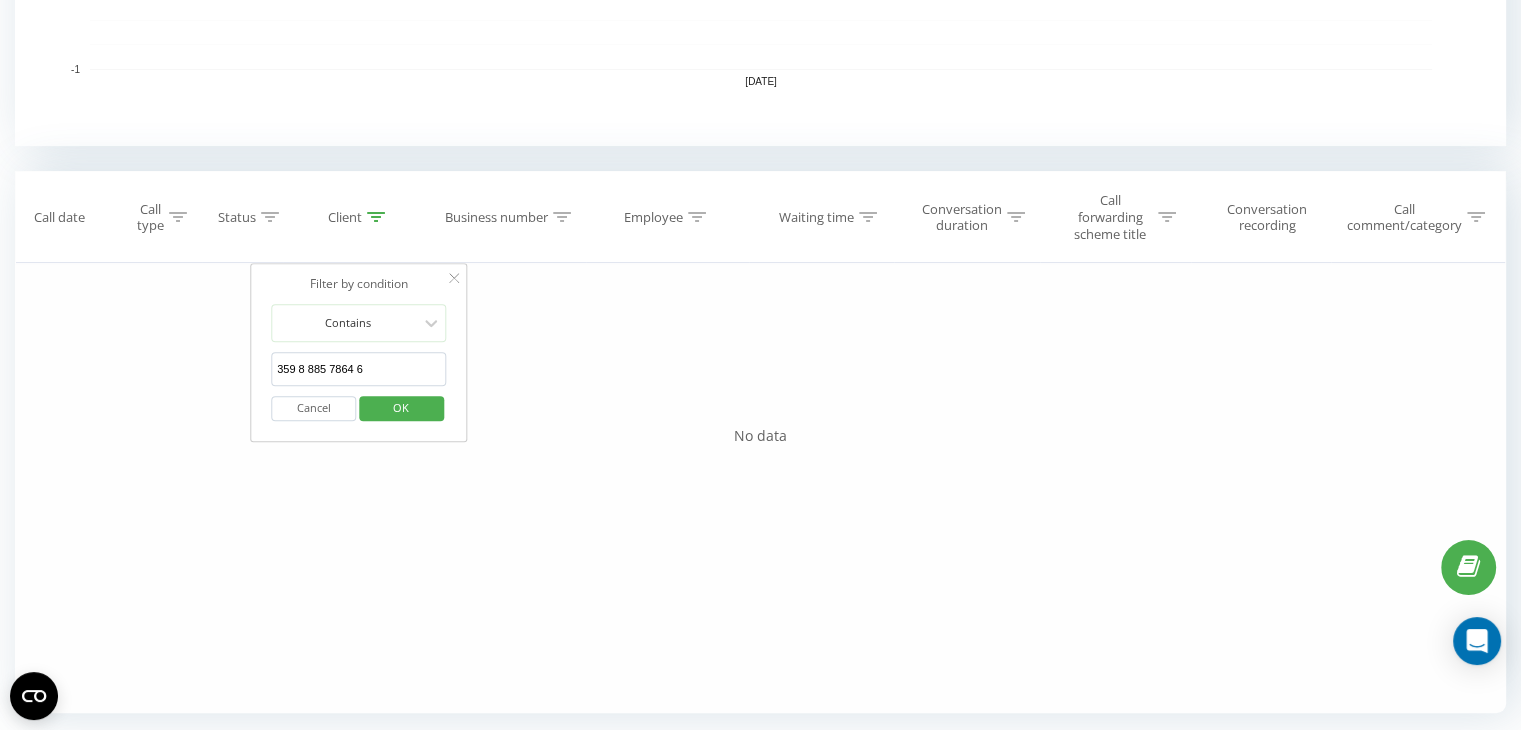 click on "OK" at bounding box center [401, 407] 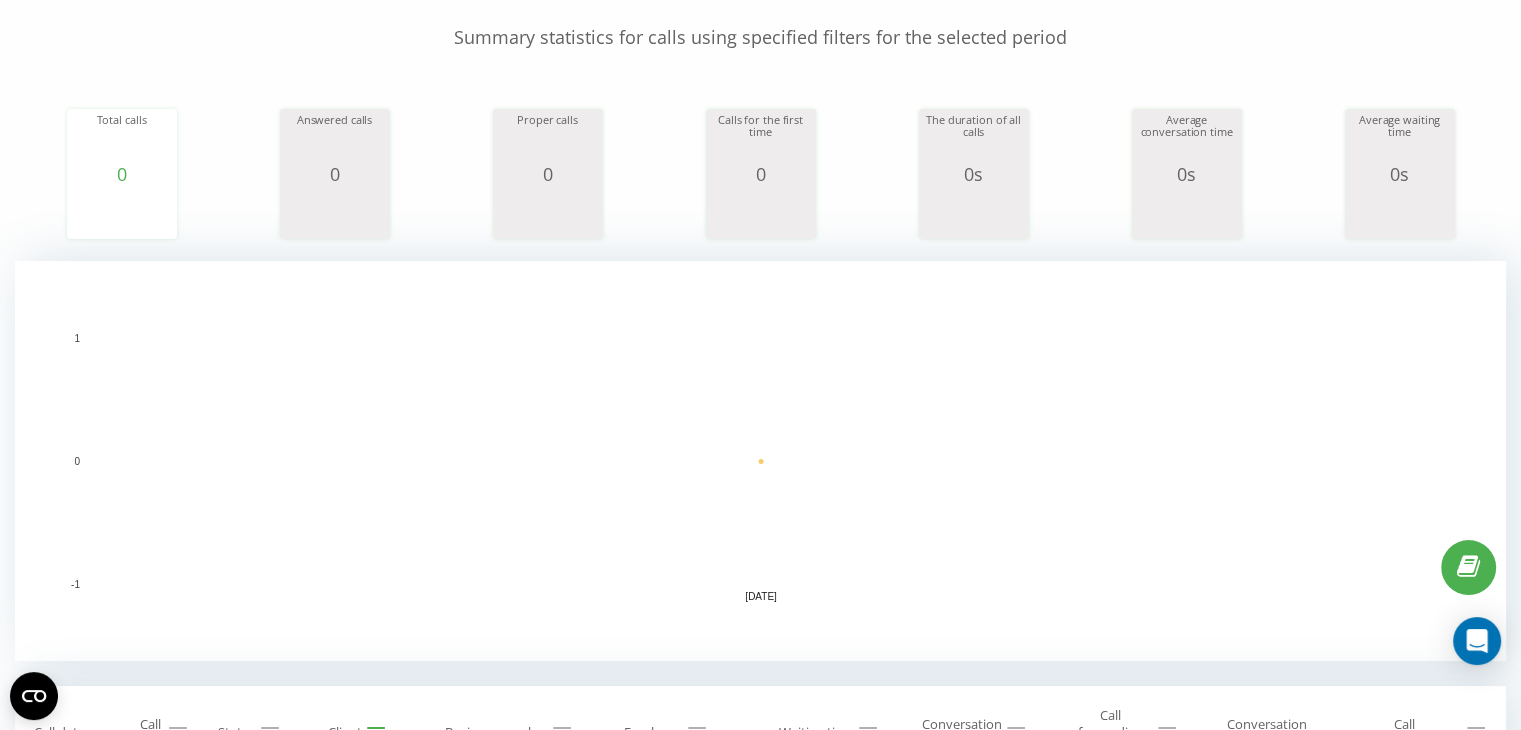 scroll, scrollTop: 0, scrollLeft: 0, axis: both 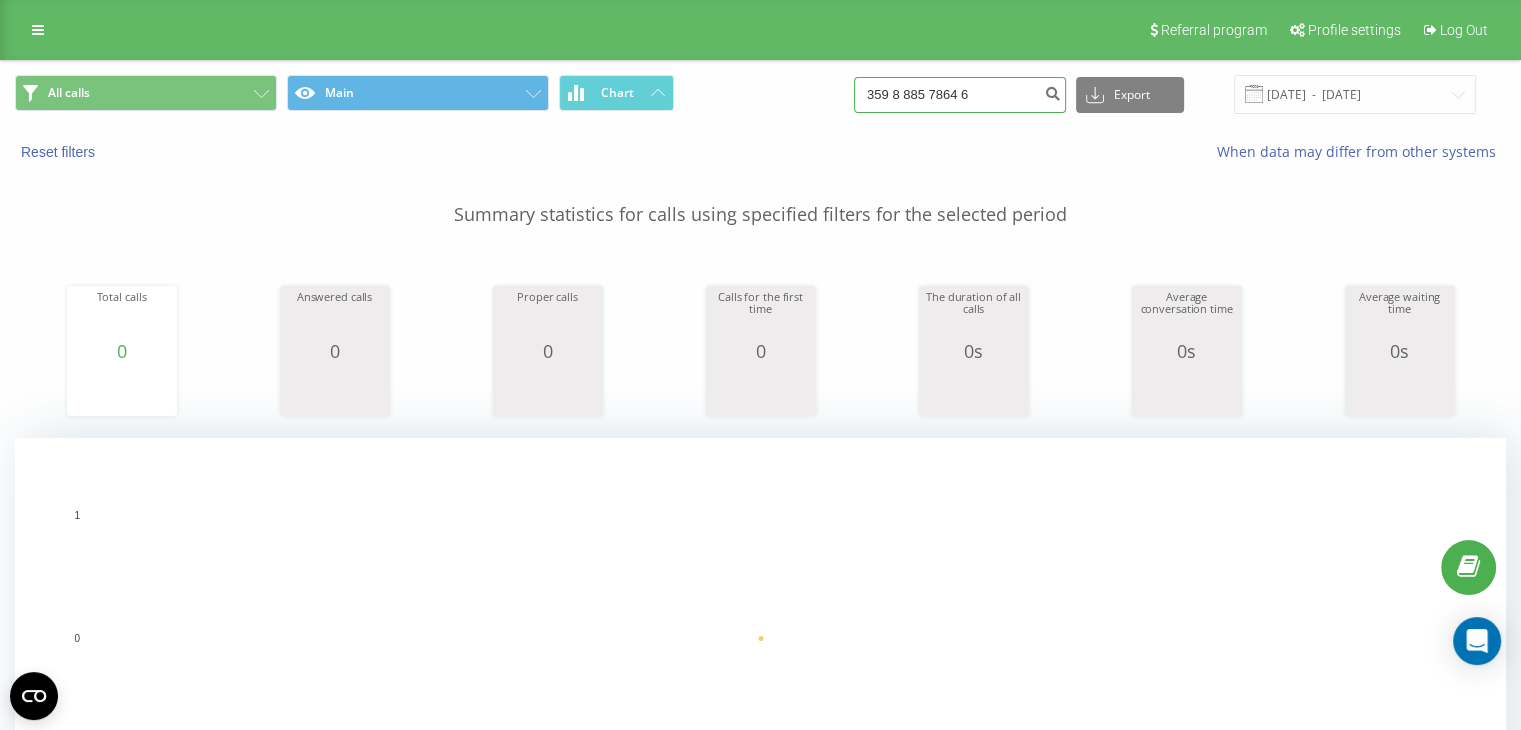 drag, startPoint x: 1011, startPoint y: 102, endPoint x: 892, endPoint y: 90, distance: 119.60351 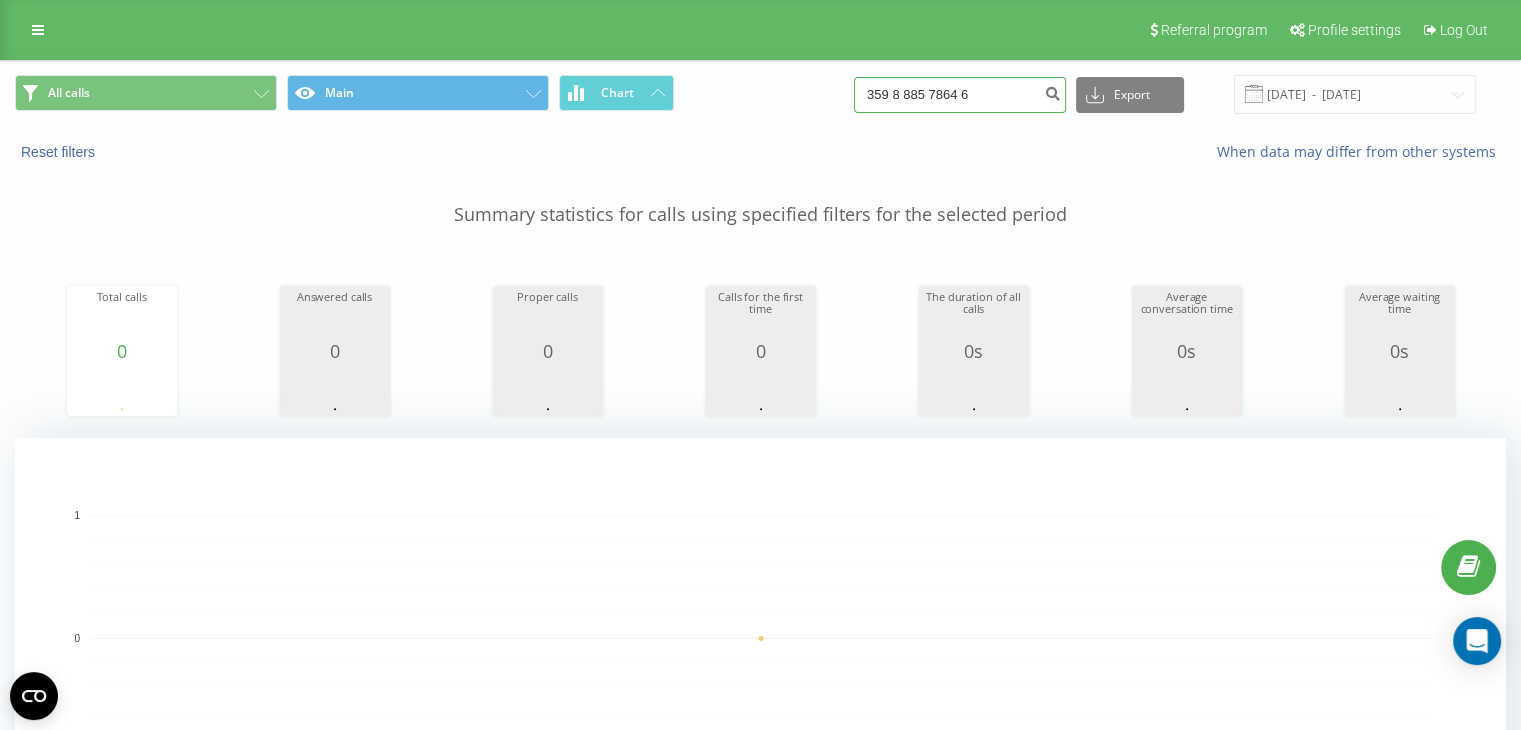 click on "359 8 885 7864 6" at bounding box center (960, 95) 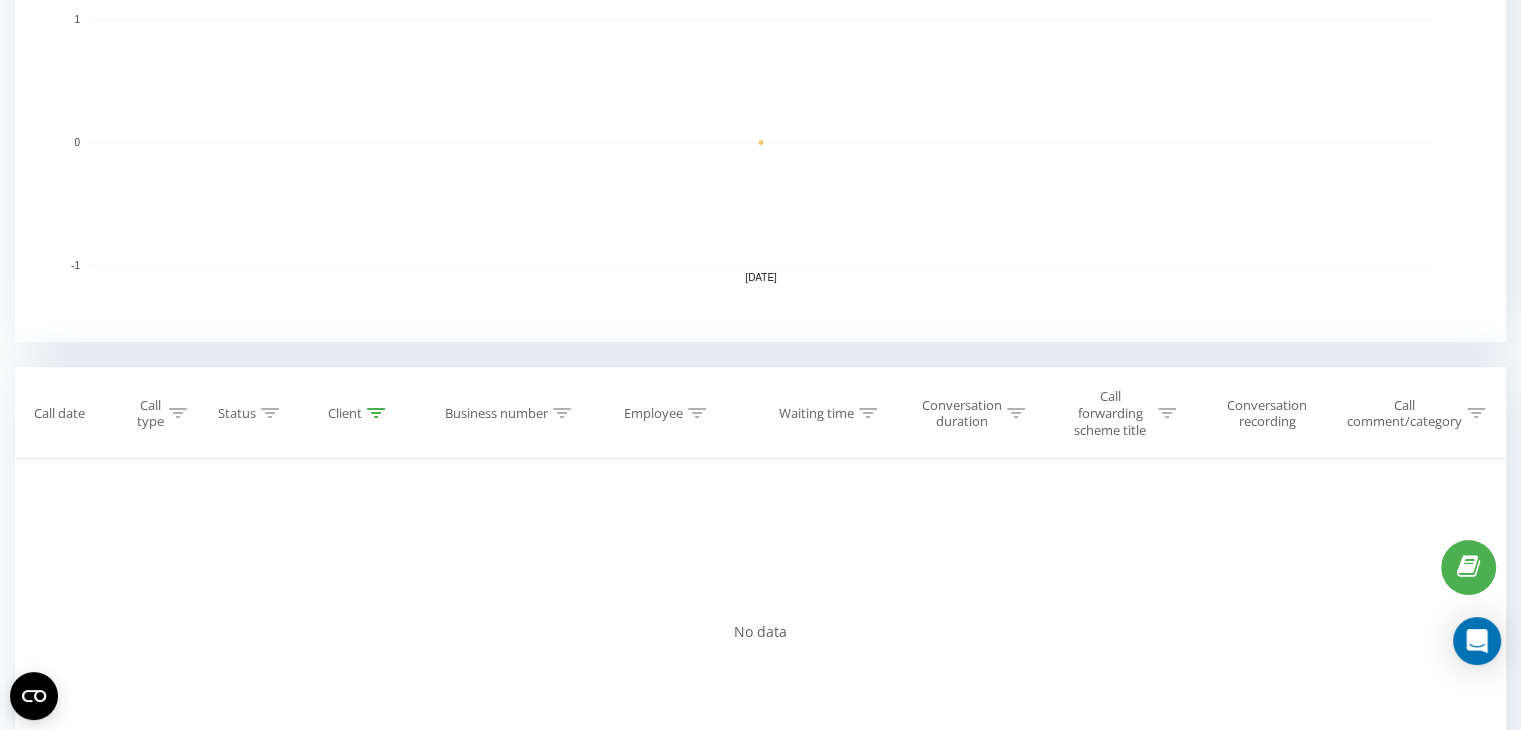 scroll, scrollTop: 500, scrollLeft: 0, axis: vertical 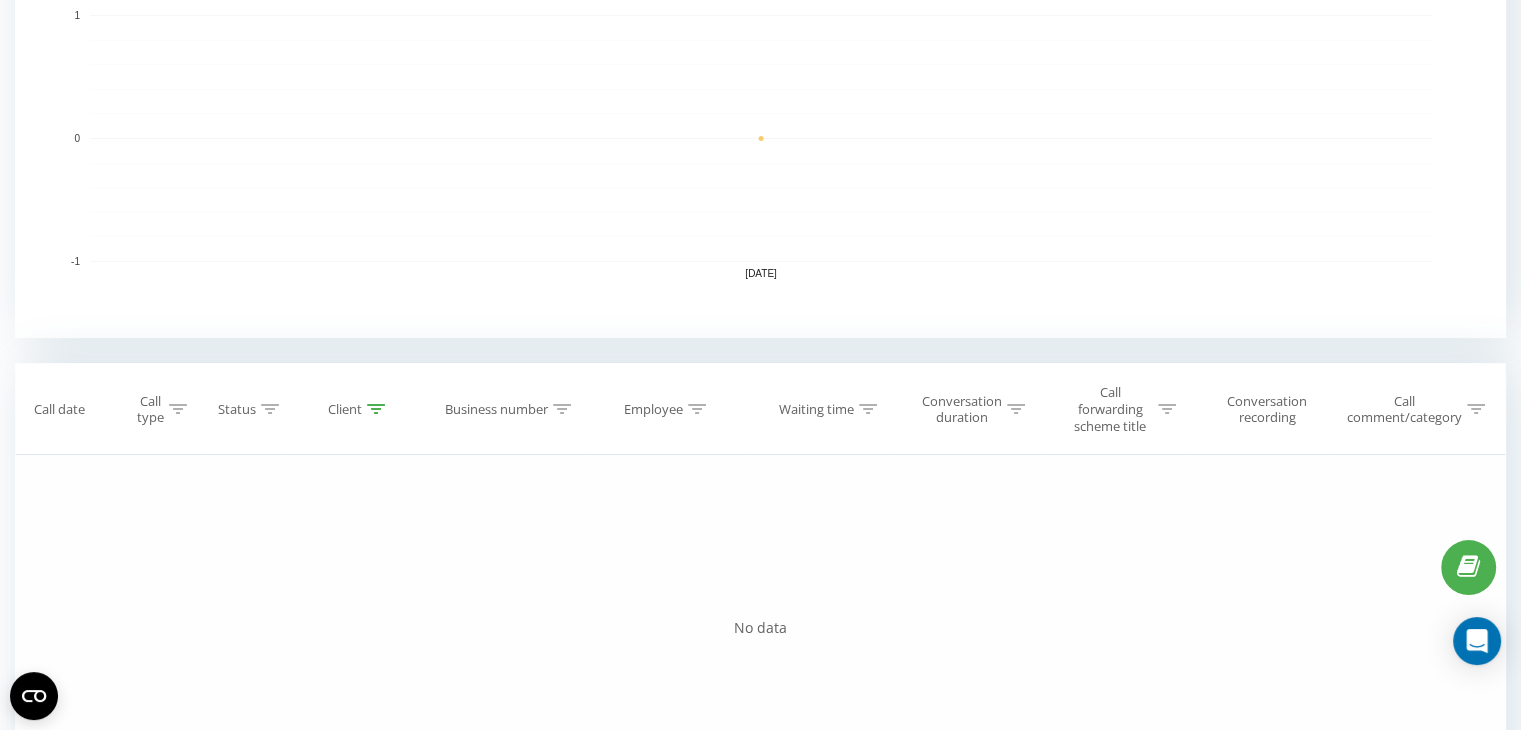 type 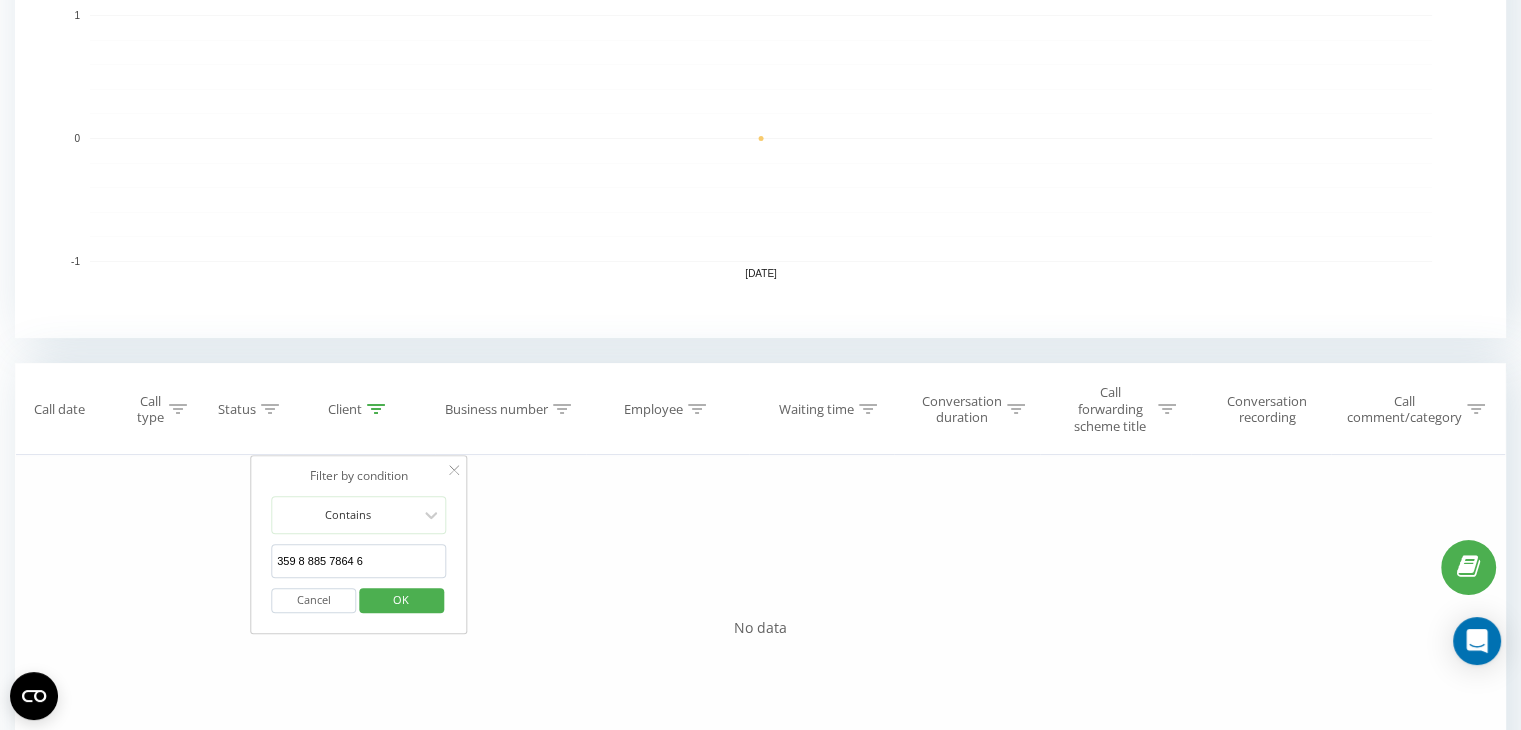 click on "OK" at bounding box center [401, 599] 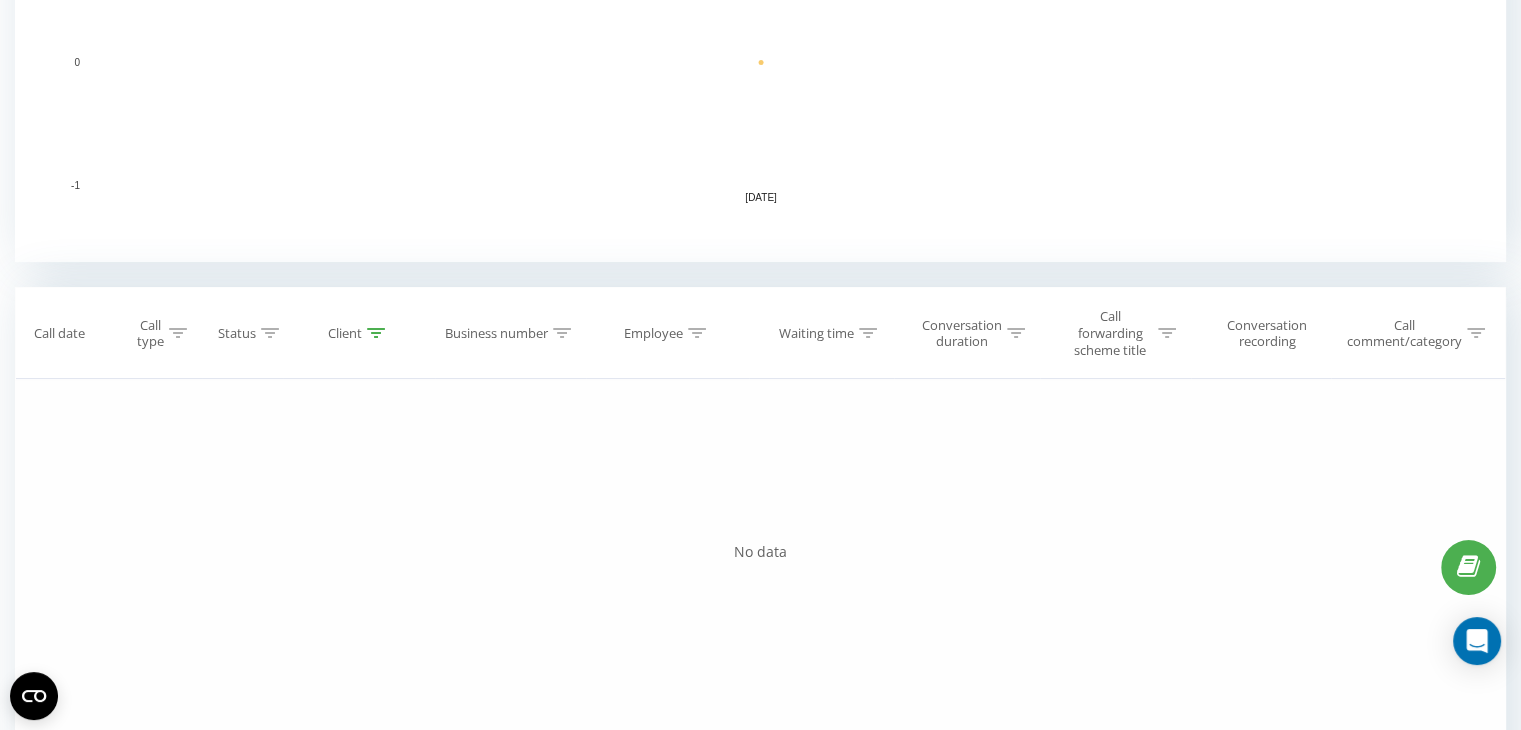 scroll, scrollTop: 492, scrollLeft: 0, axis: vertical 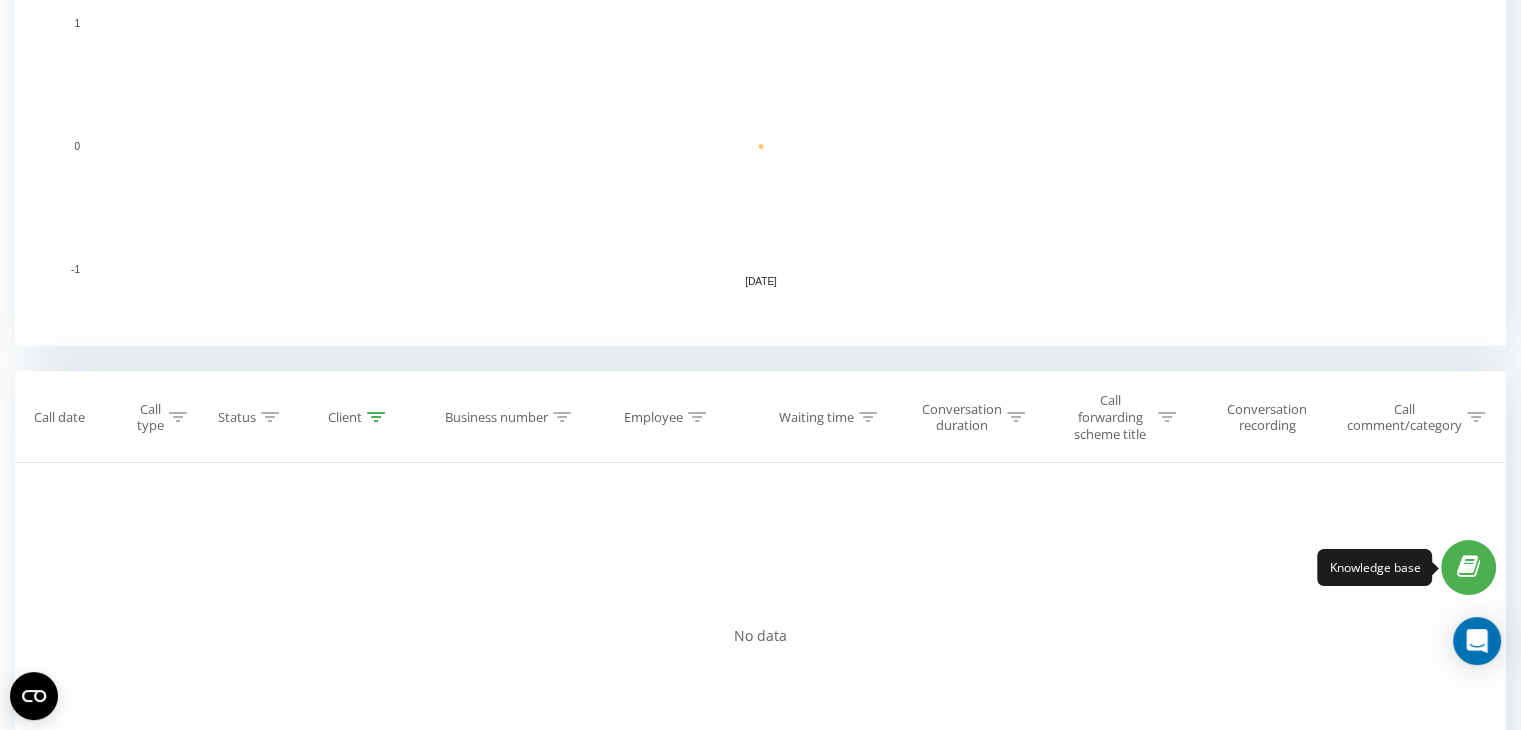 click at bounding box center (1468, 567) 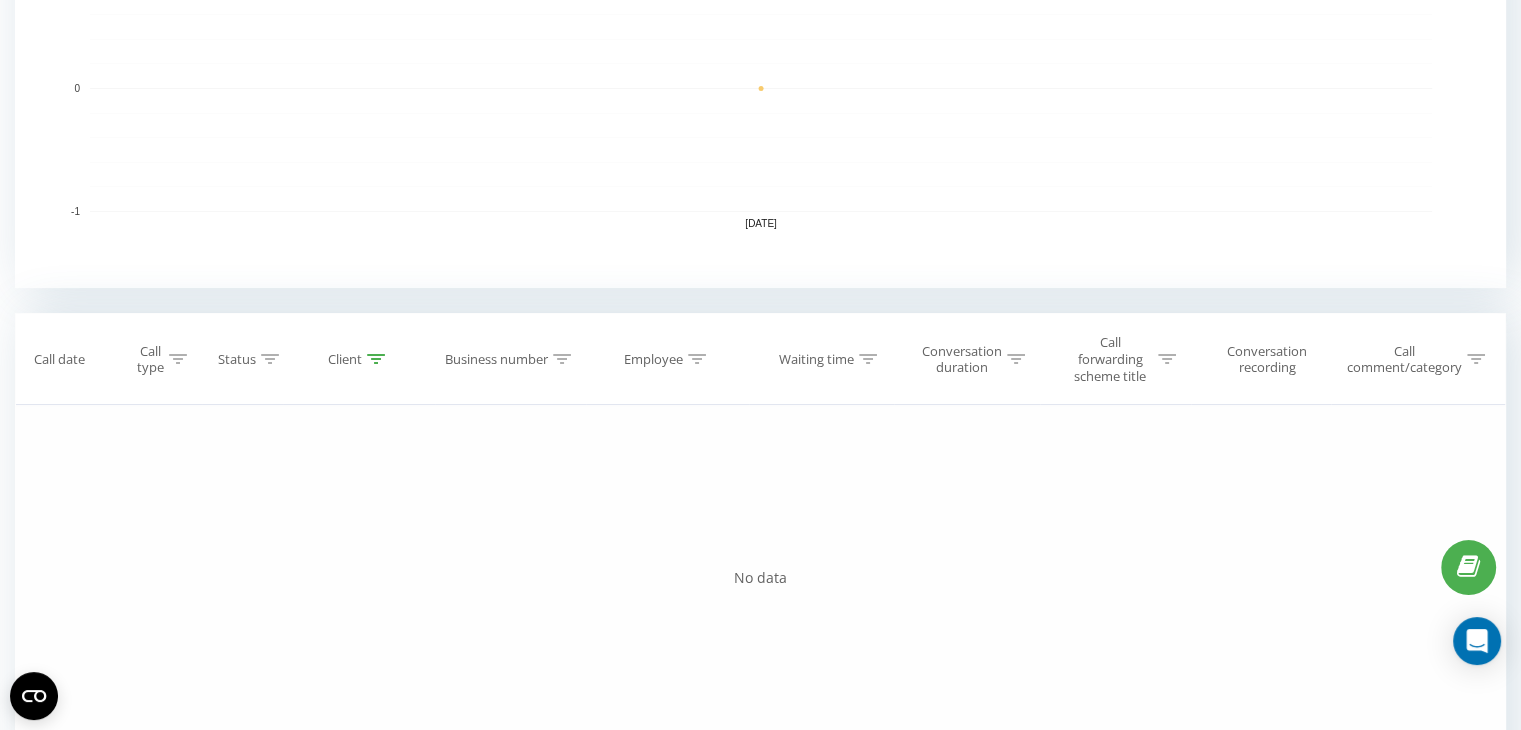 scroll, scrollTop: 492, scrollLeft: 0, axis: vertical 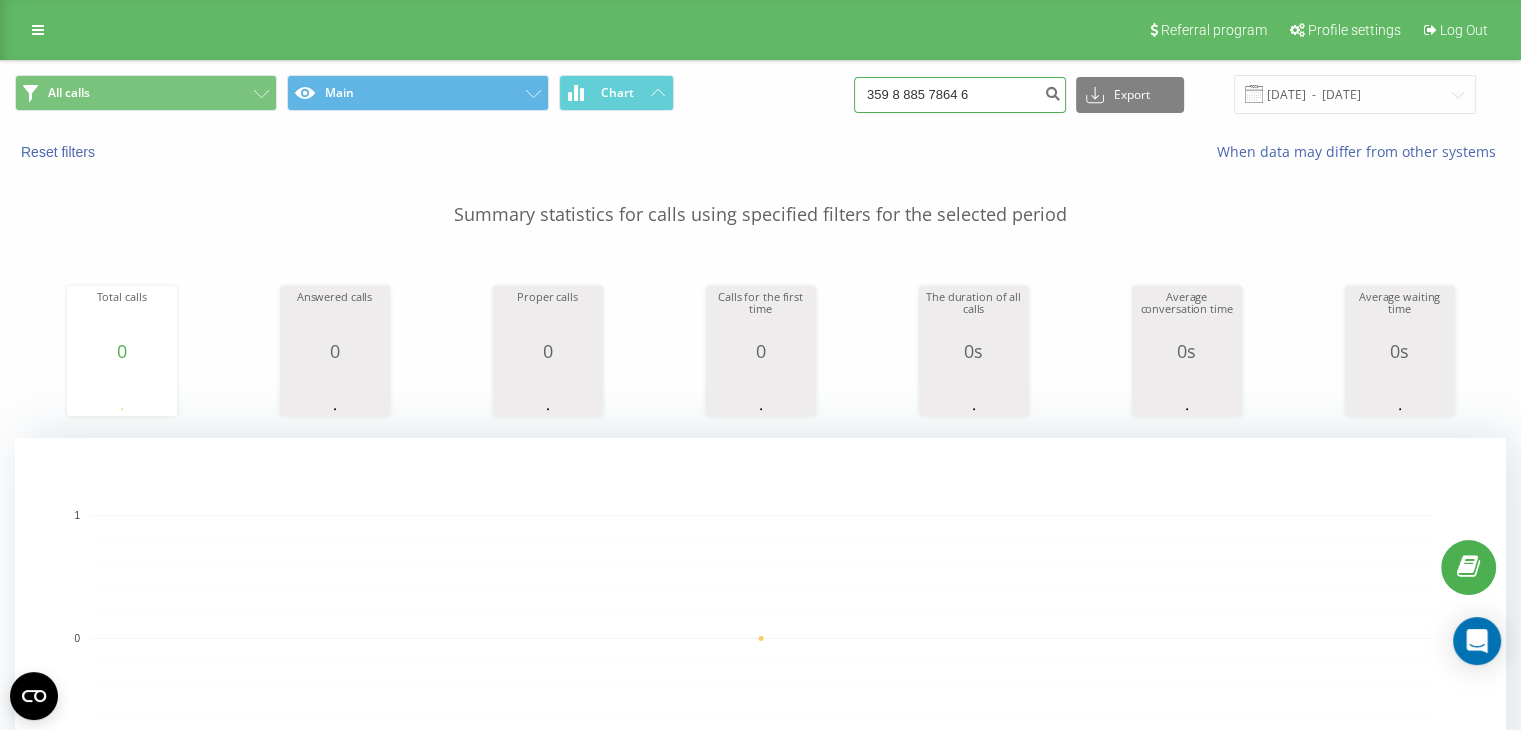click on "359 8 885 7864 6" at bounding box center (960, 95) 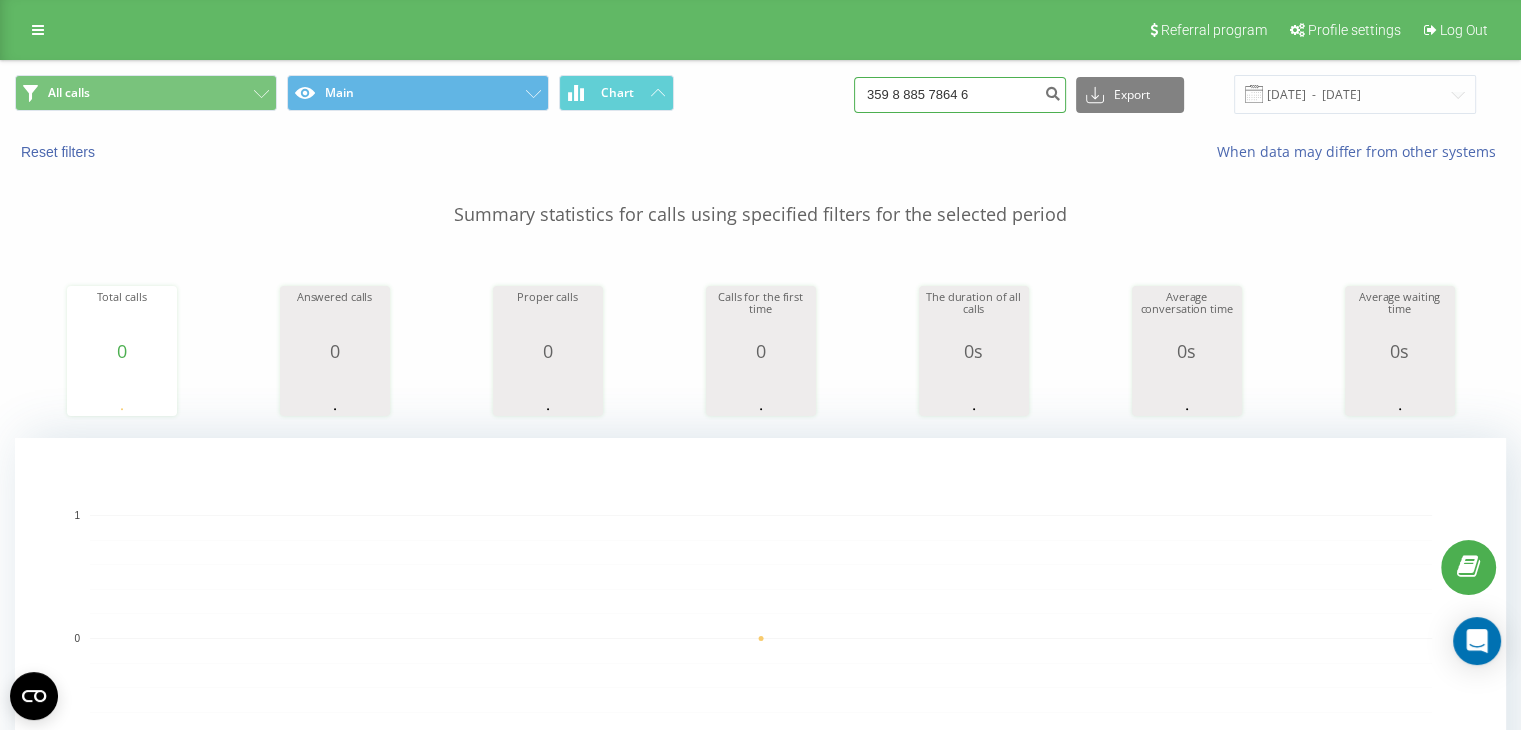 drag, startPoint x: 1018, startPoint y: 87, endPoint x: 864, endPoint y: 93, distance: 154.11684 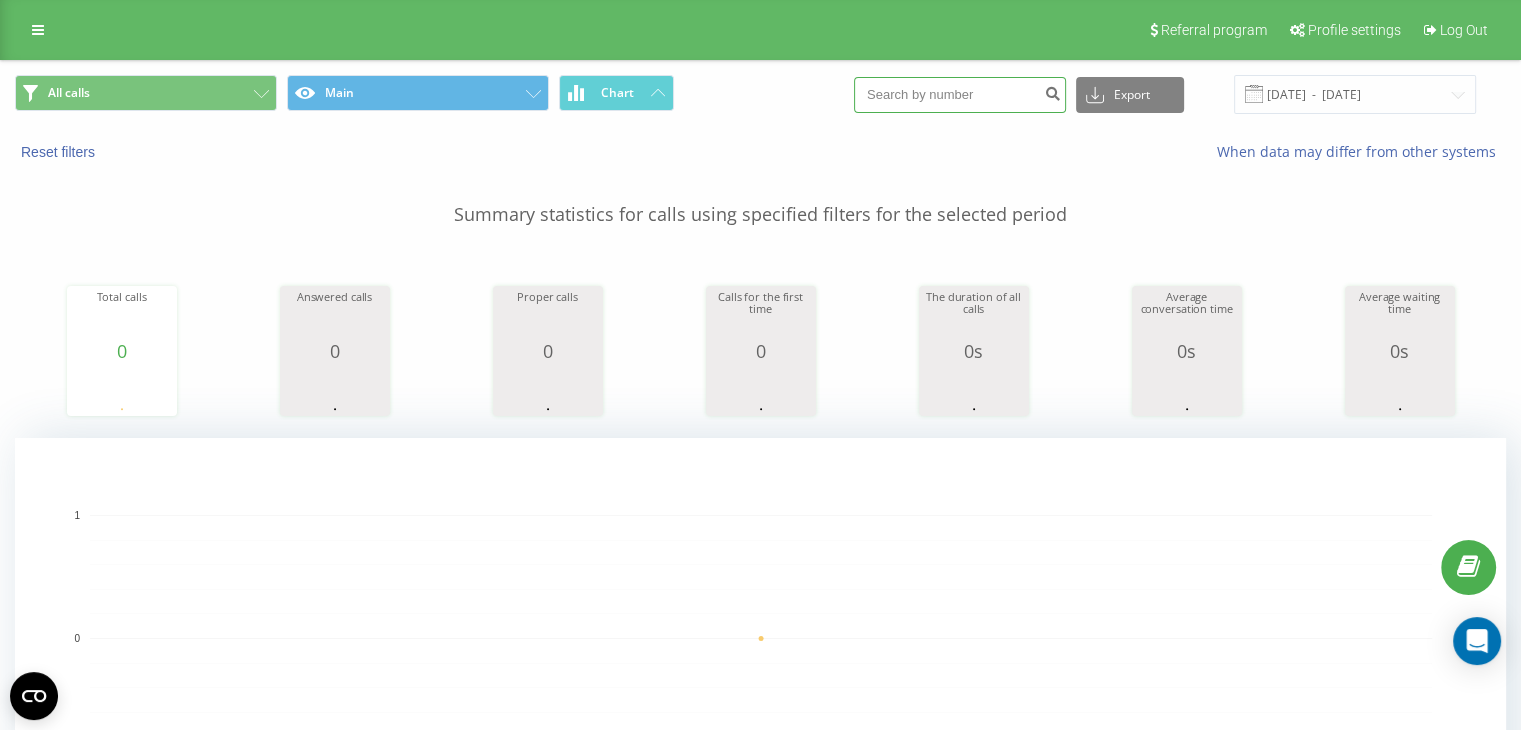 type 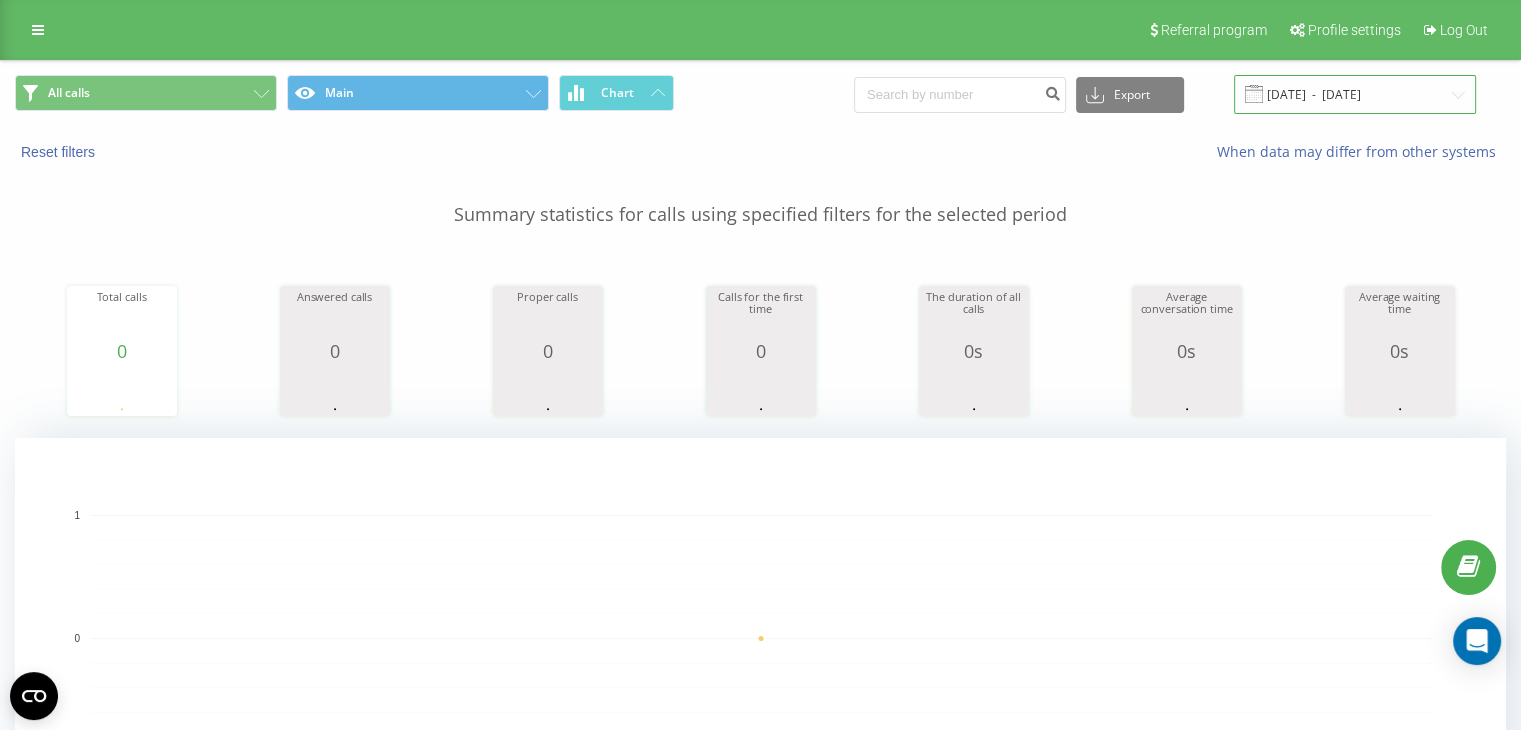 click on "[DATE]  -  [DATE]" at bounding box center [1355, 94] 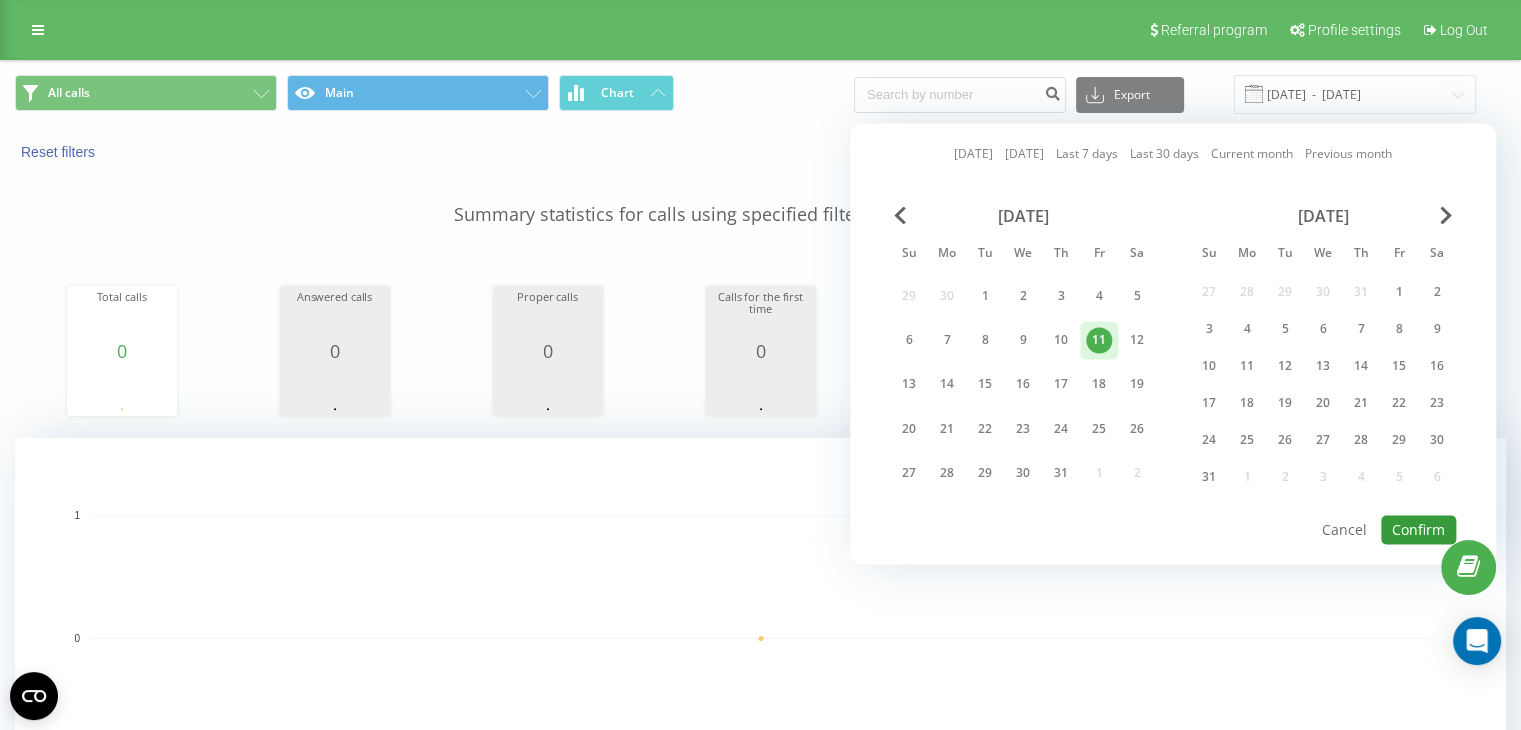click on "Confirm" at bounding box center [1418, 529] 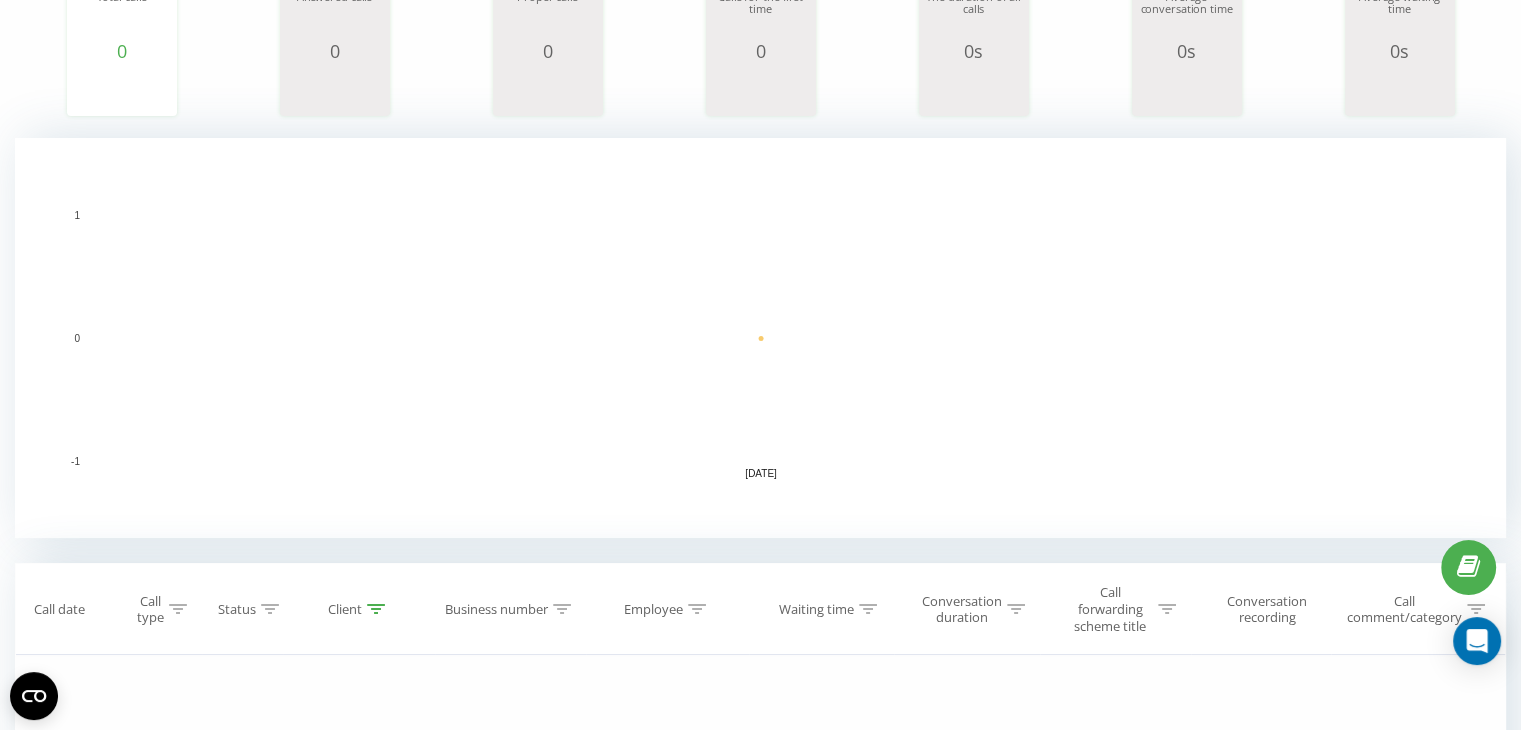 scroll, scrollTop: 692, scrollLeft: 0, axis: vertical 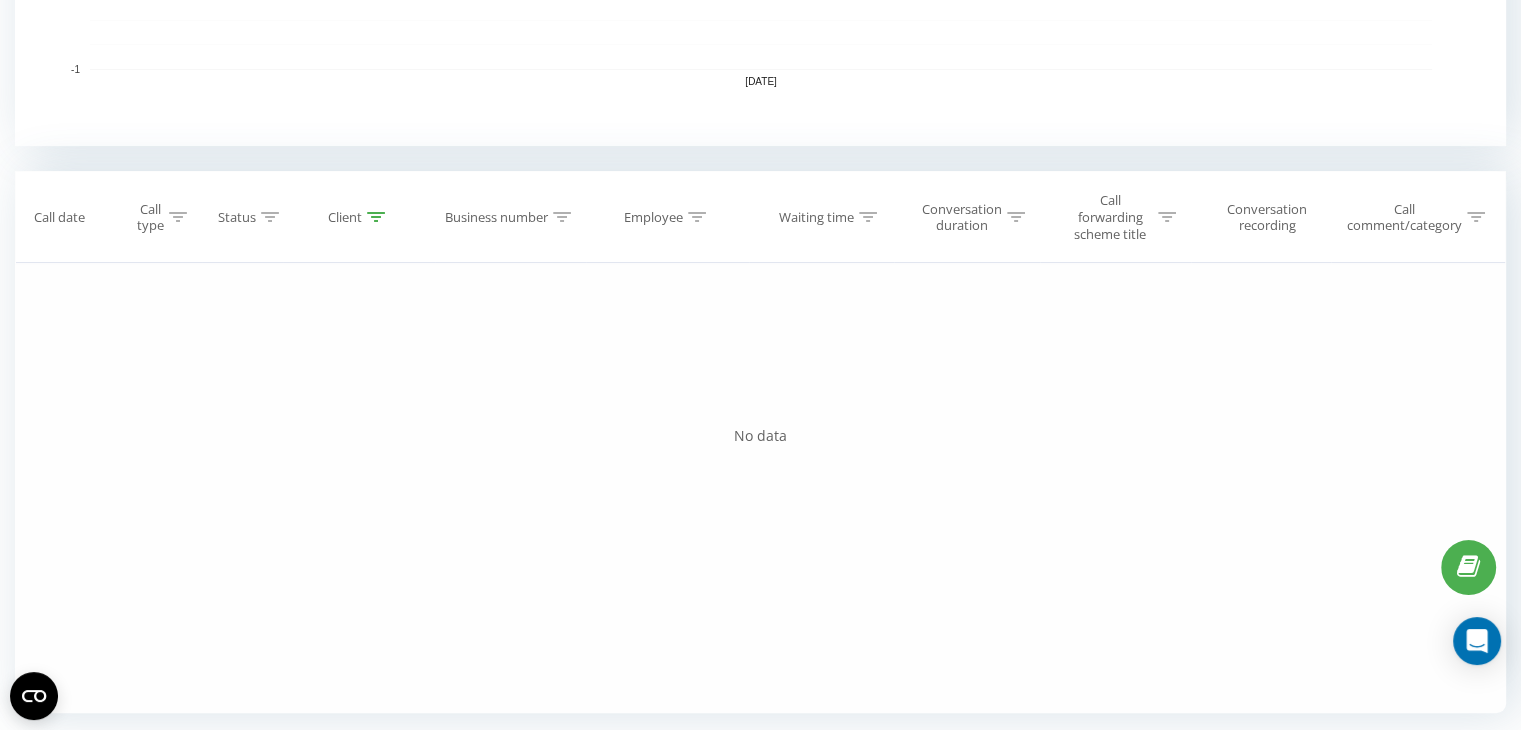 click at bounding box center (376, 217) 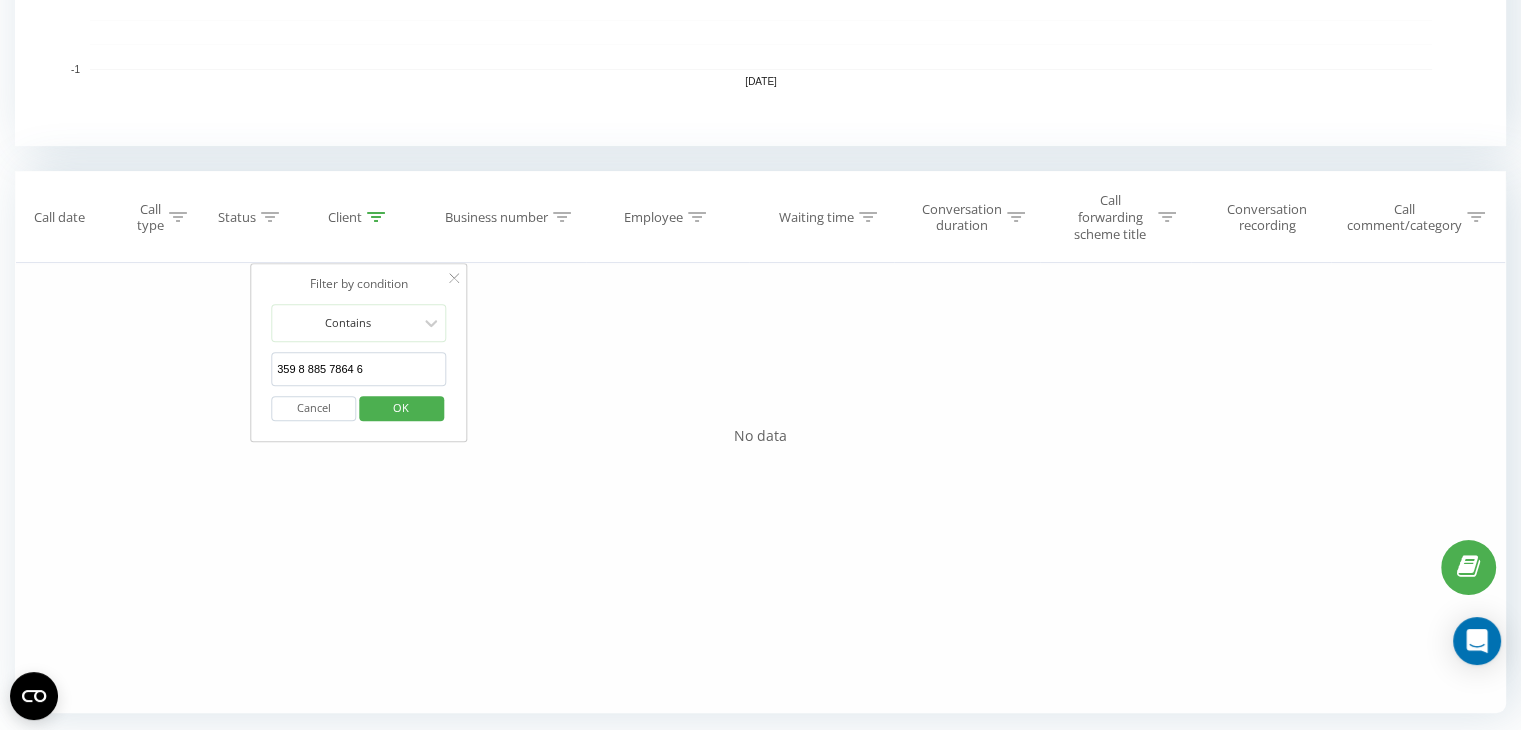 drag, startPoint x: 363, startPoint y: 361, endPoint x: 267, endPoint y: 362, distance: 96.00521 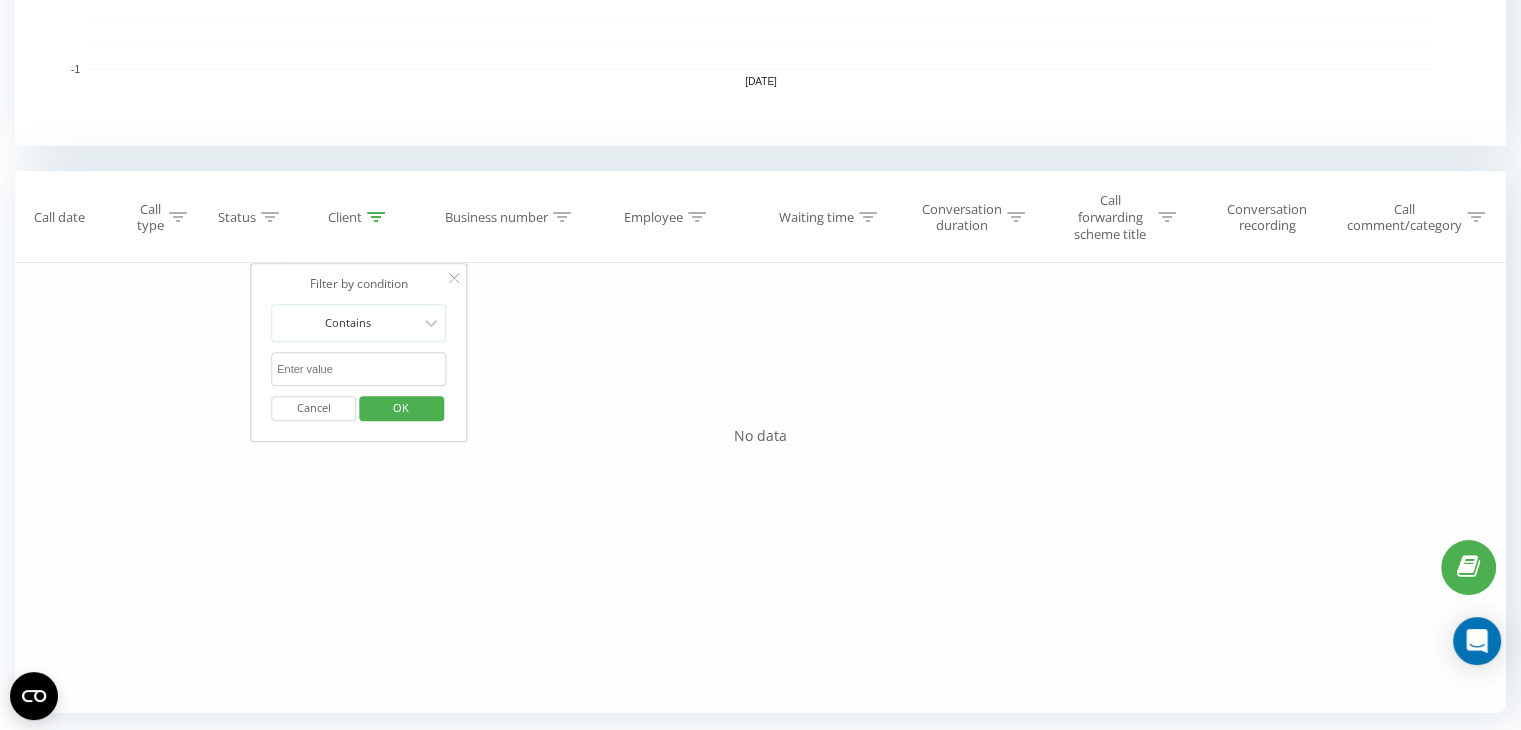 type 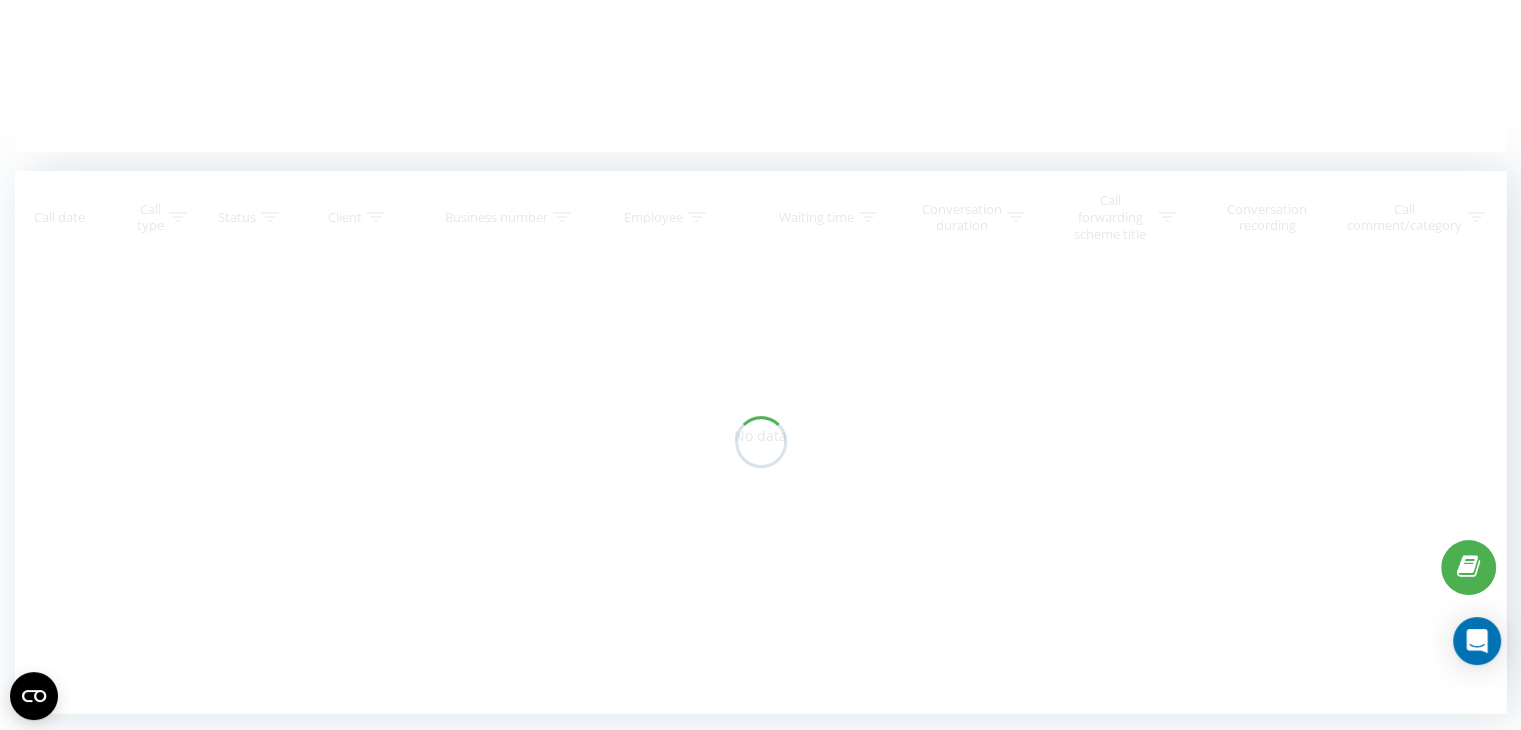 scroll, scrollTop: 411, scrollLeft: 0, axis: vertical 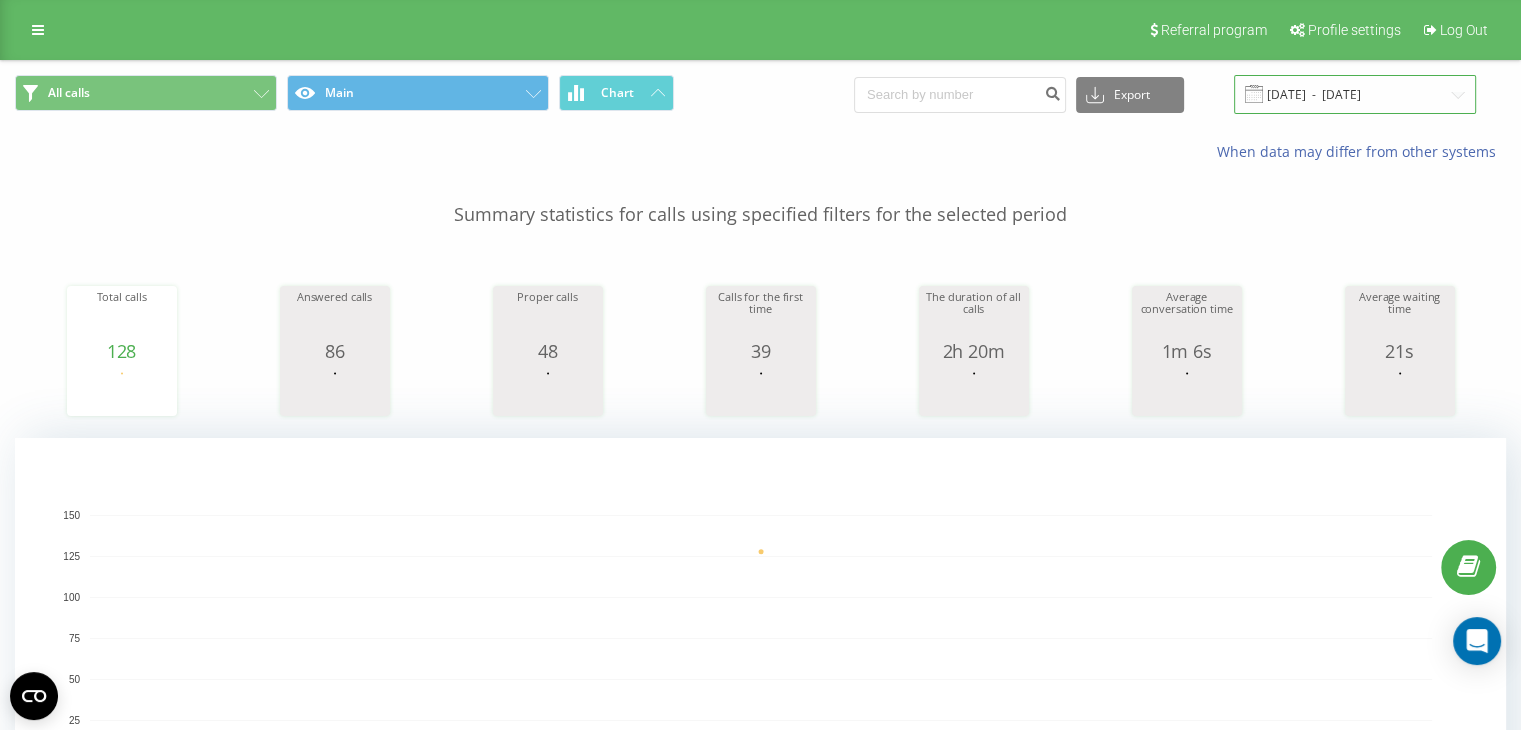 click on "[DATE]  -  [DATE]" at bounding box center (1355, 94) 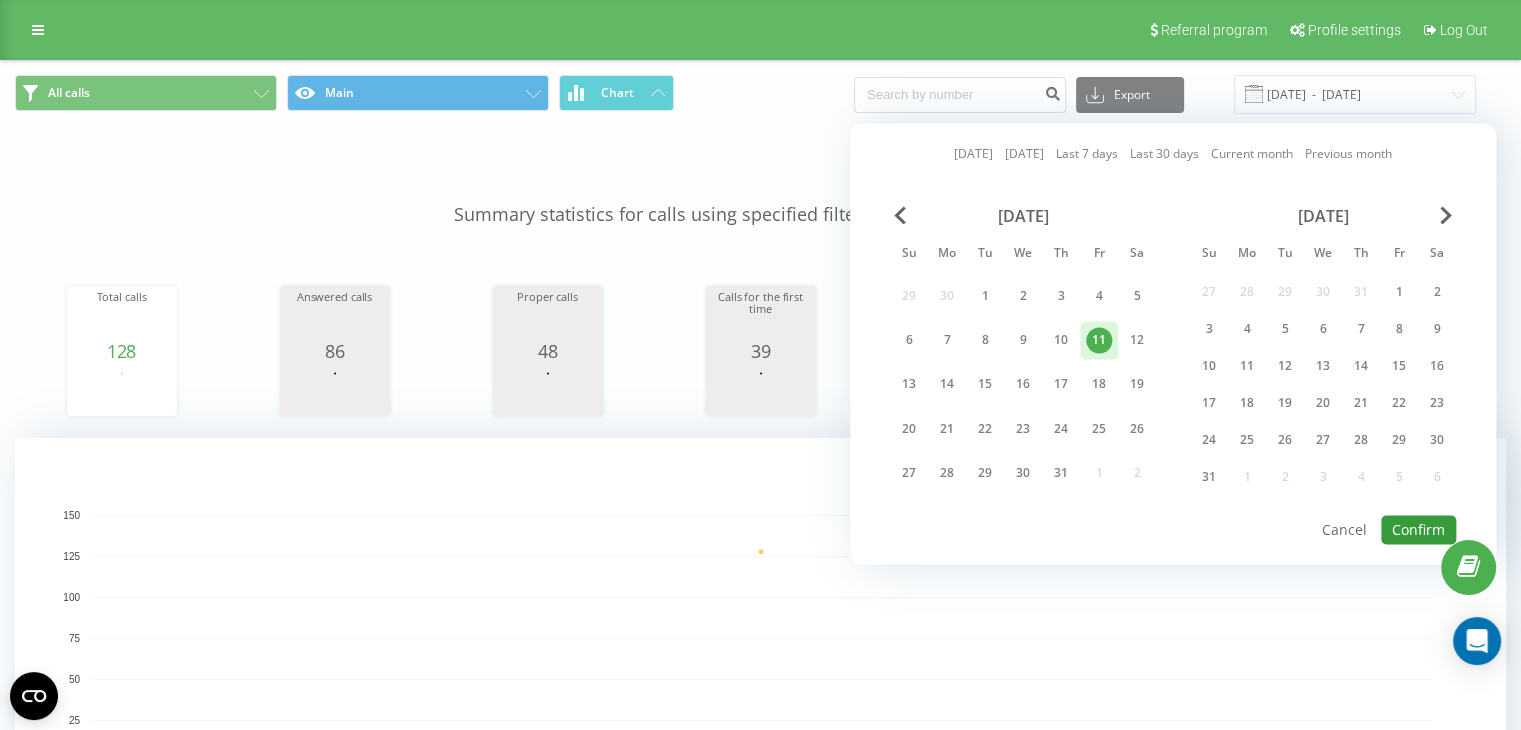 click on "Confirm" at bounding box center [1418, 529] 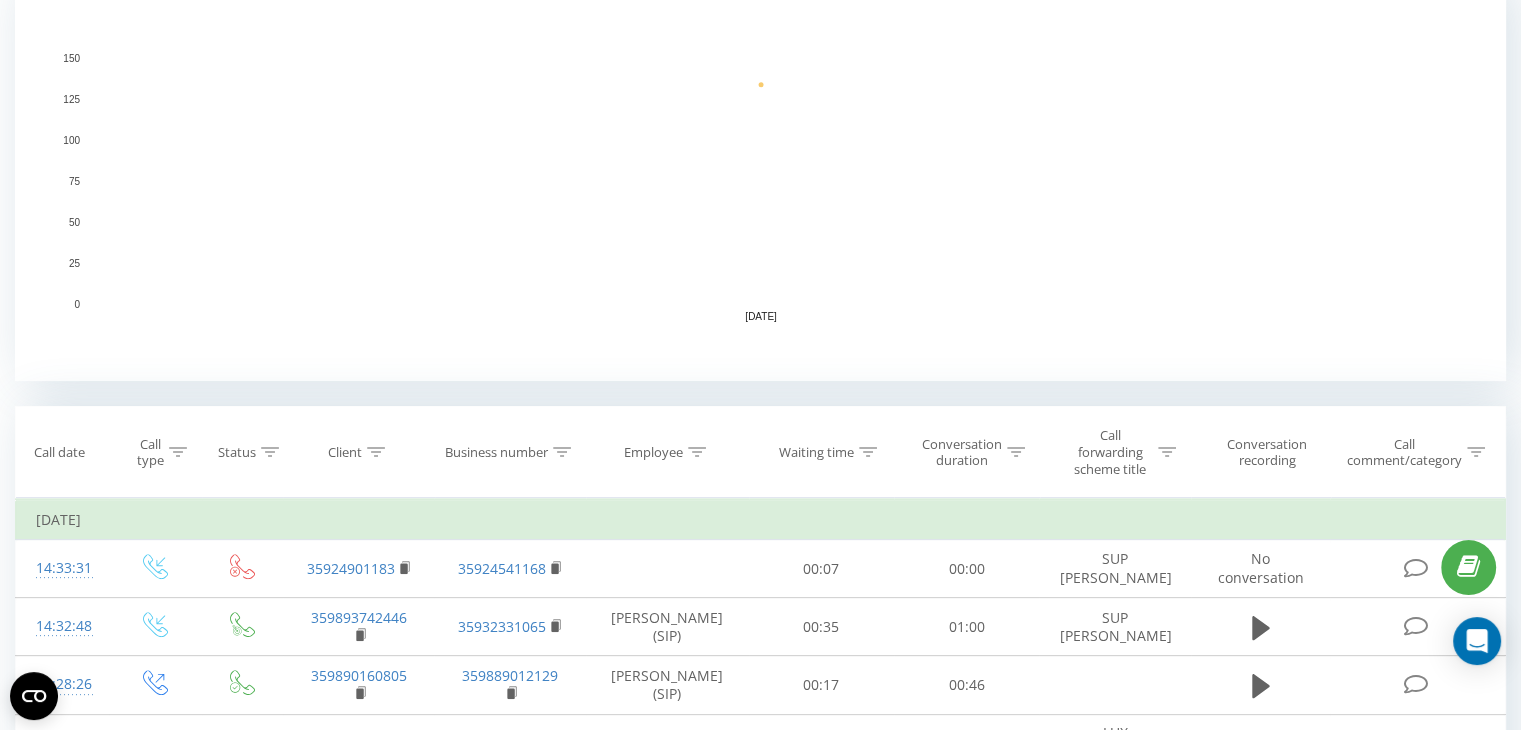 scroll, scrollTop: 600, scrollLeft: 0, axis: vertical 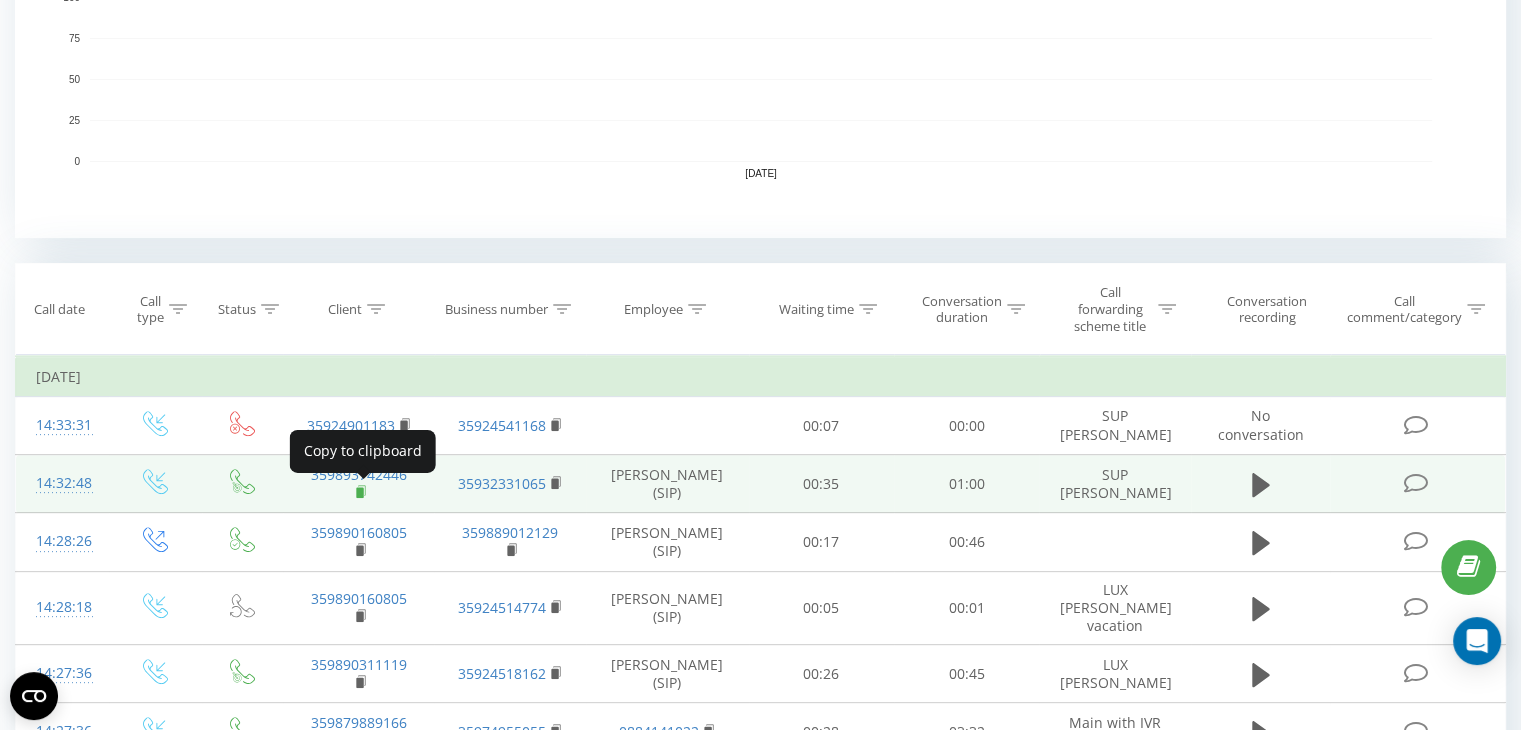 click 